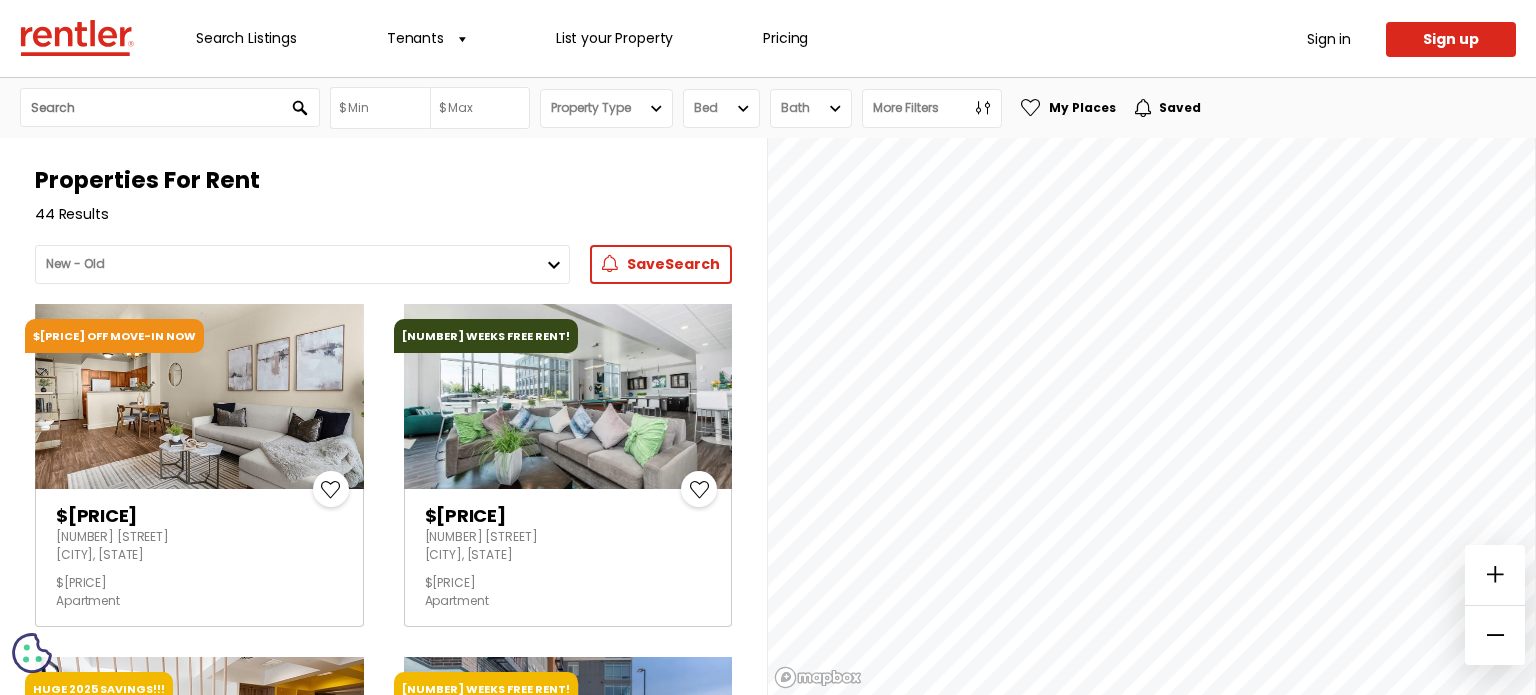 scroll, scrollTop: 0, scrollLeft: 0, axis: both 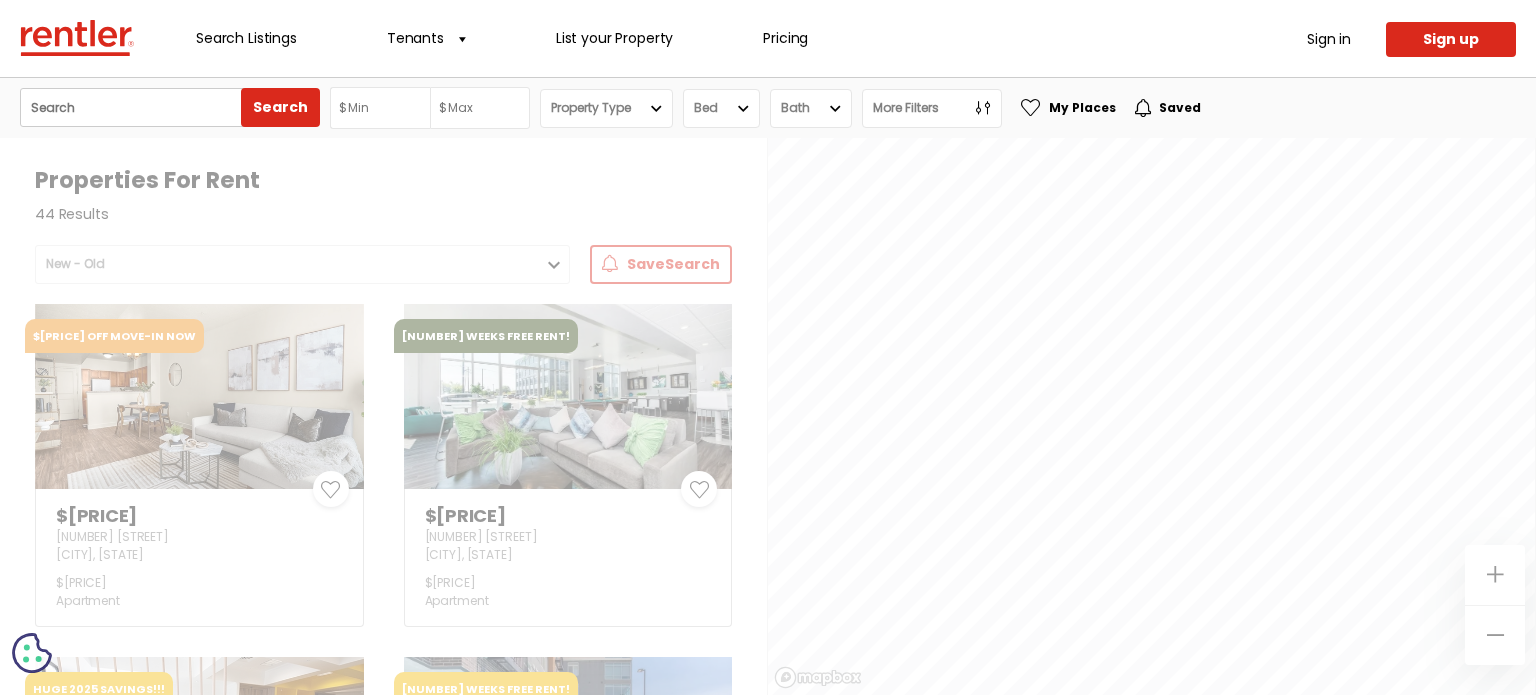 click at bounding box center (135, 107) 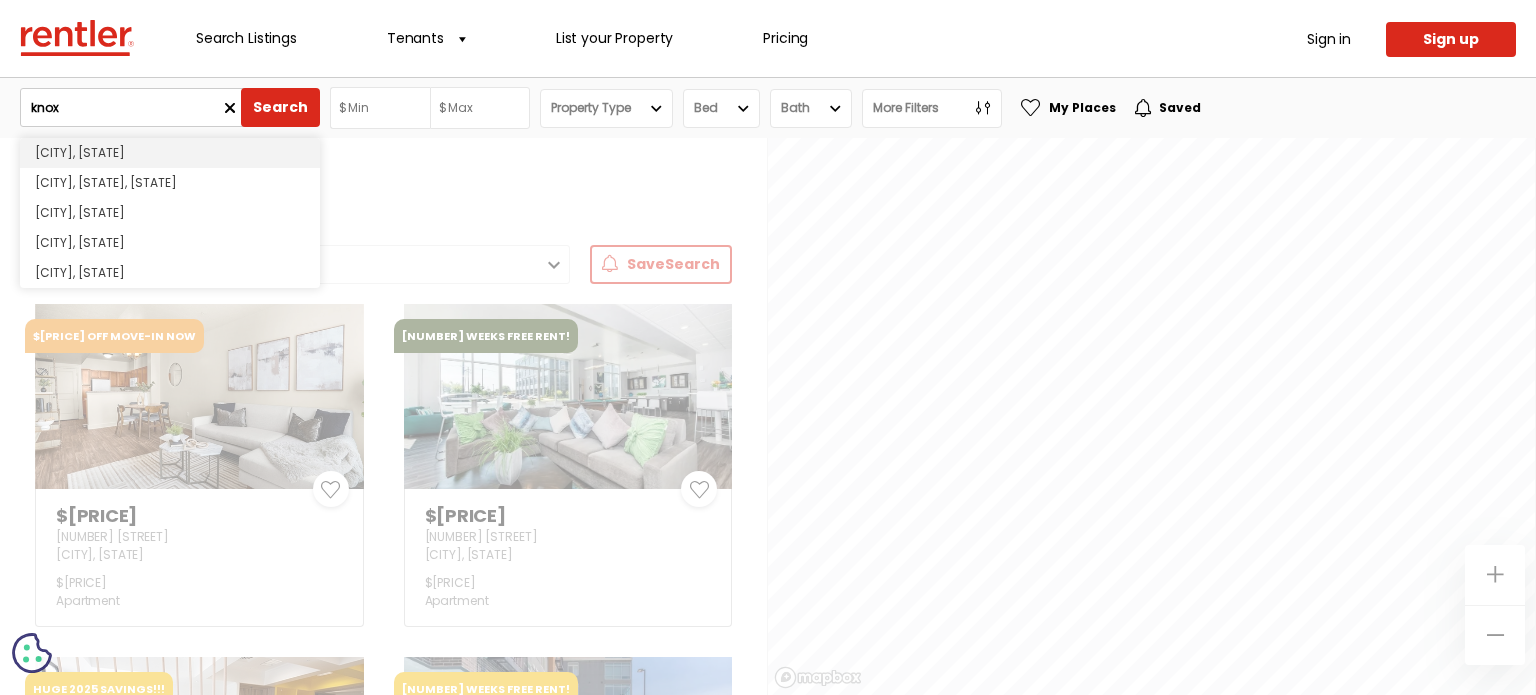type on "knox" 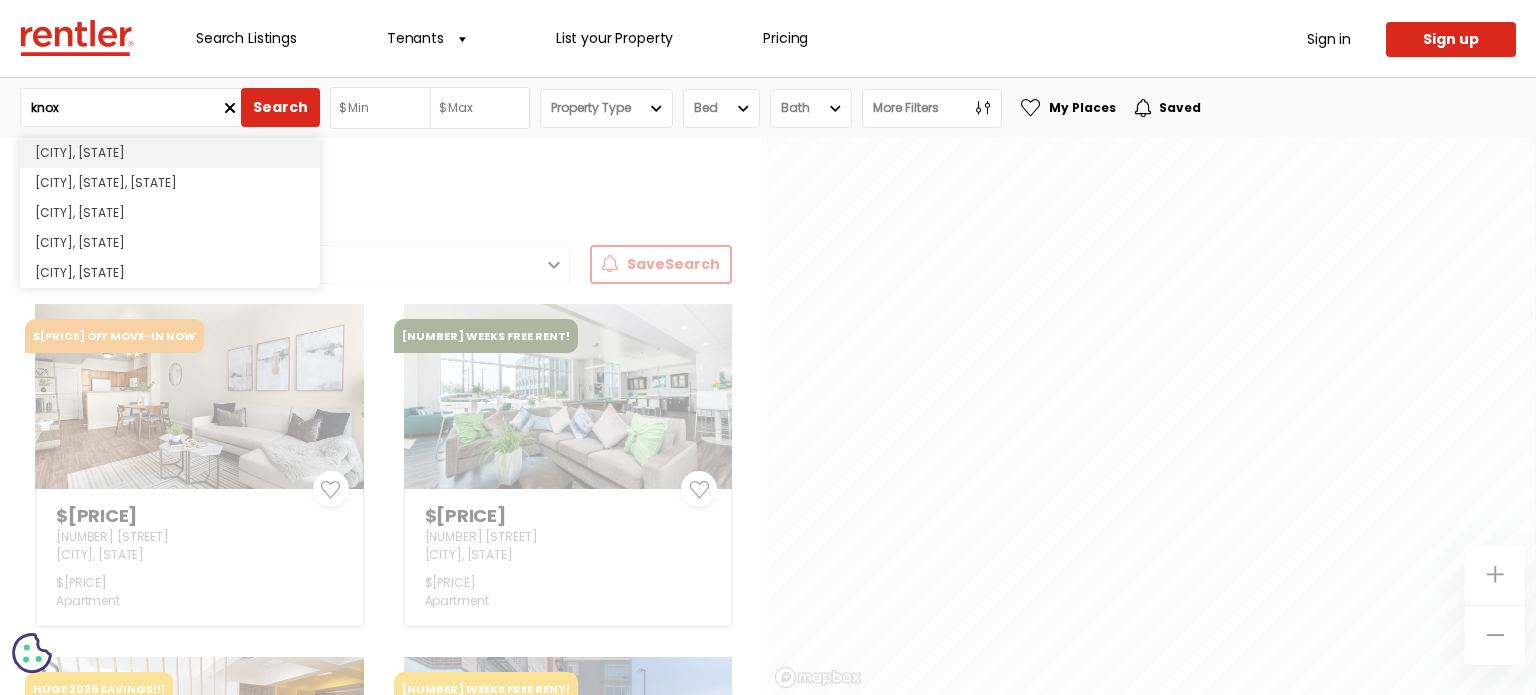 click on "knox
Knoxville, Tennessee
Woodland, Washington, District of Columbia
Knoxville, Iowa
Knox, Indiana
Knoxville, Maryland
Search
Any Price
$500
$600
$700
$800
$900
$1,000
$1,500
$2,000
$3,000
$4,000
$5,000
Any Price
$500
$600
$700
$800
$900
$1,000
Bed" at bounding box center [768, 386] 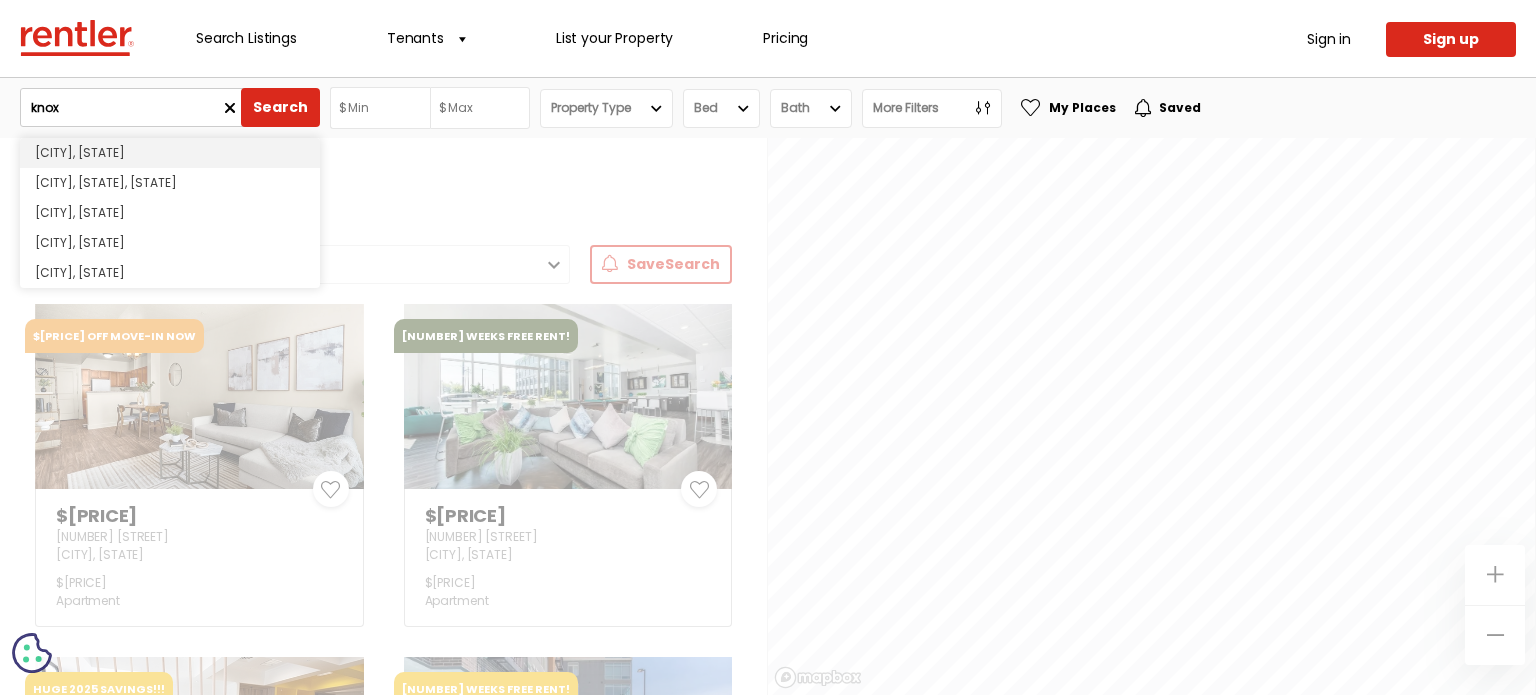 click on "knox" at bounding box center [135, 107] 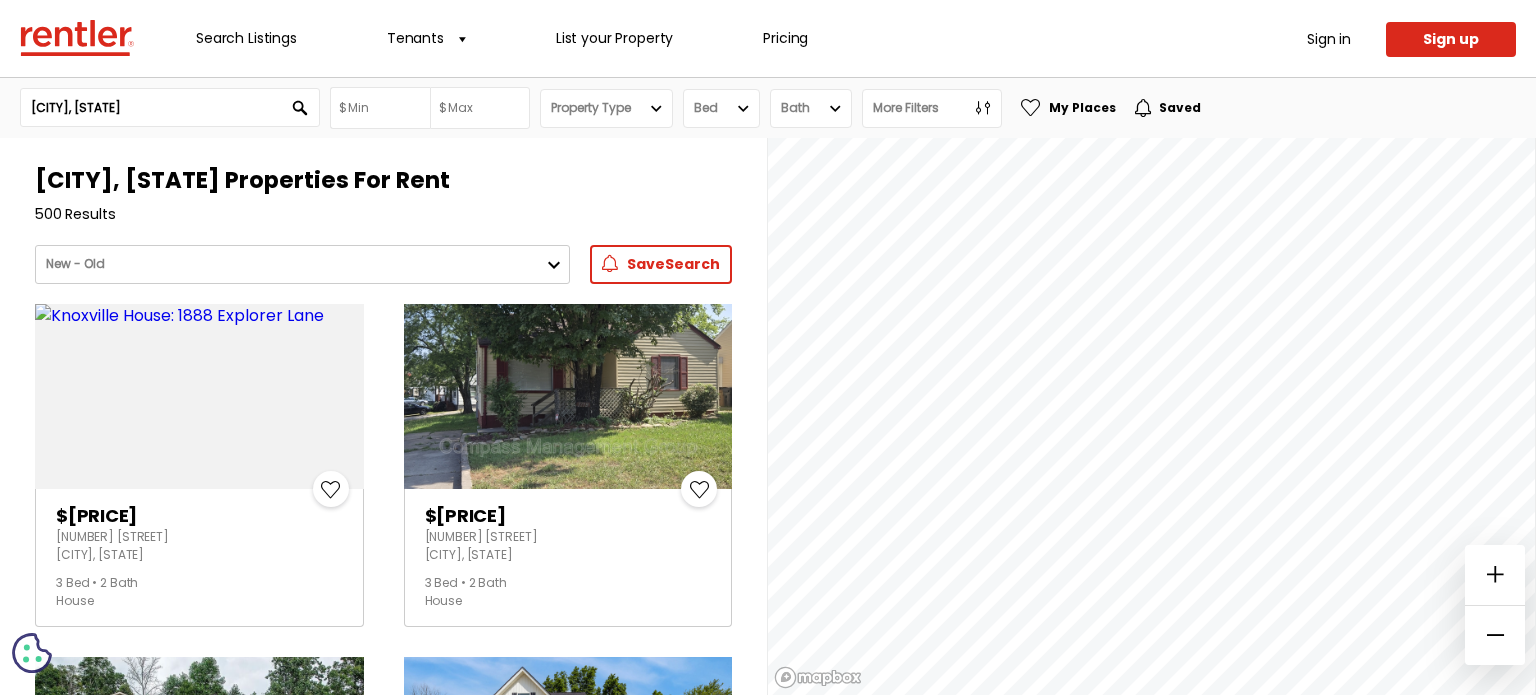 click on "New - Old
Old - New
Price: High - Low
Price: Low - High
Year Built: New - Old
Year Built: Old - New" at bounding box center [302, 264] 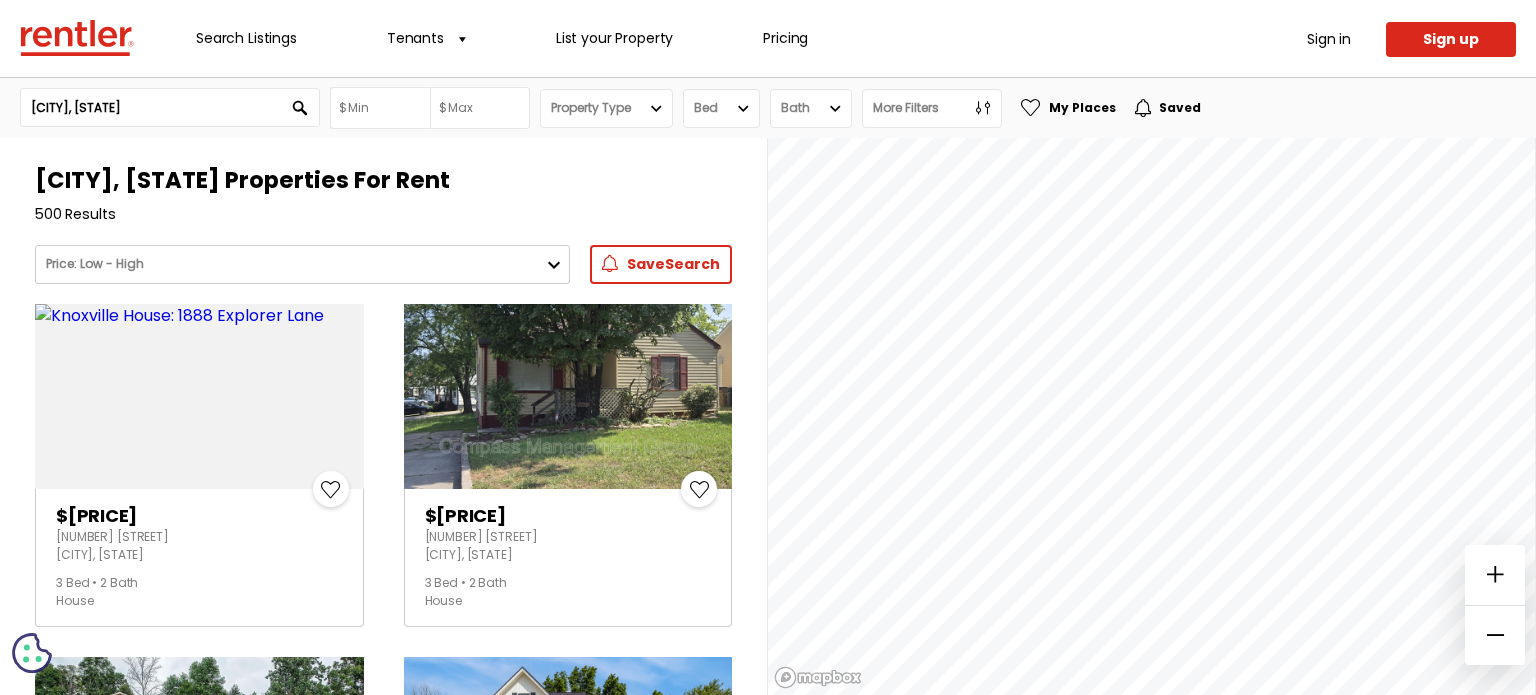 click on "New - Old
Old - New
Price: High - Low
Price: Low - High
Year Built: New - Old
Year Built: Old - New" at bounding box center (302, 264) 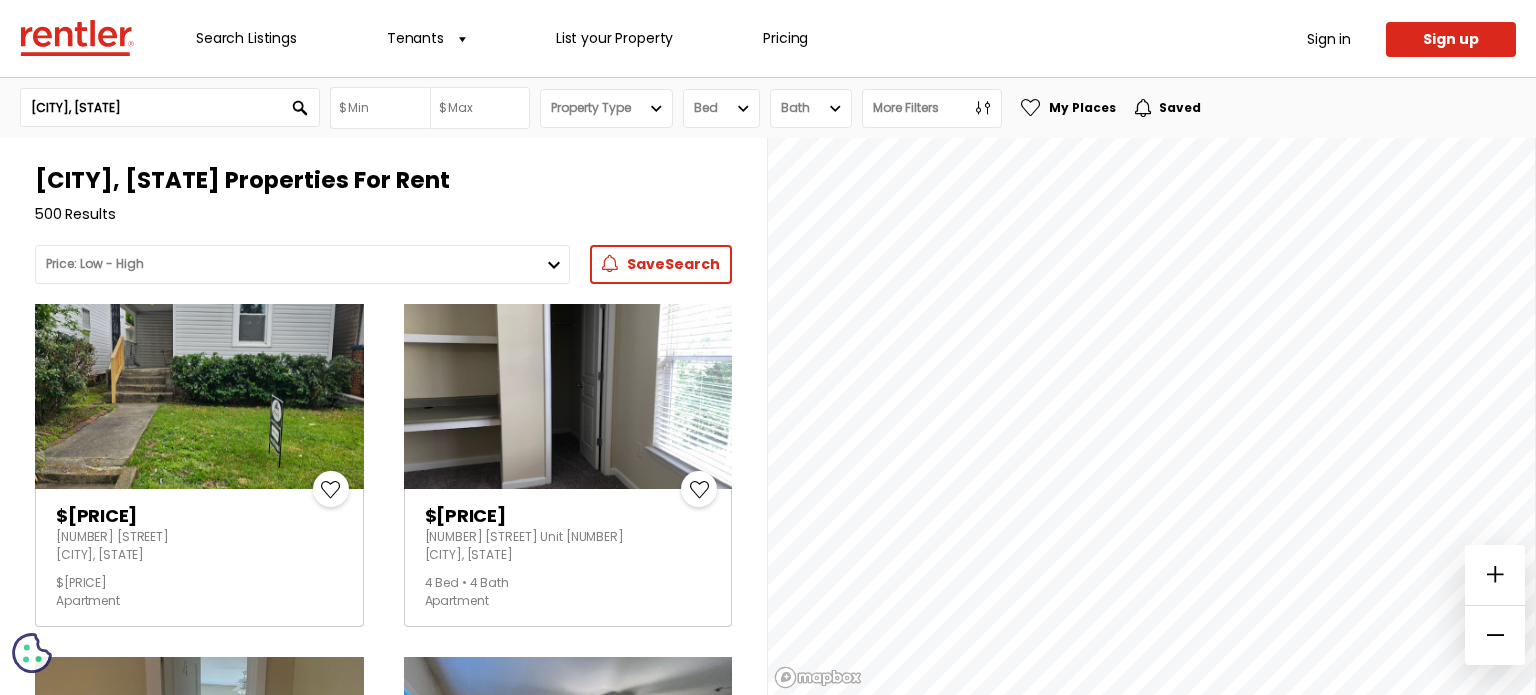 click at bounding box center (568, 396) 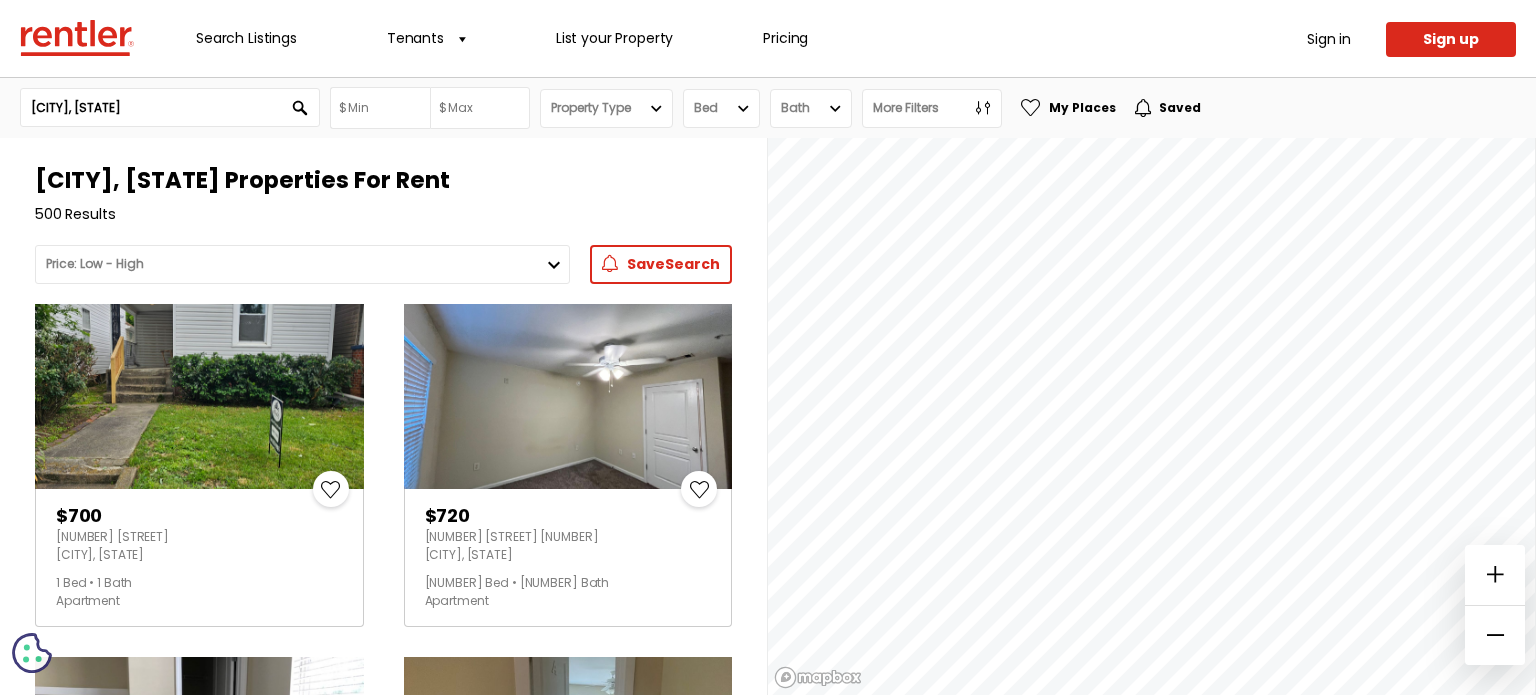 scroll, scrollTop: 0, scrollLeft: 0, axis: both 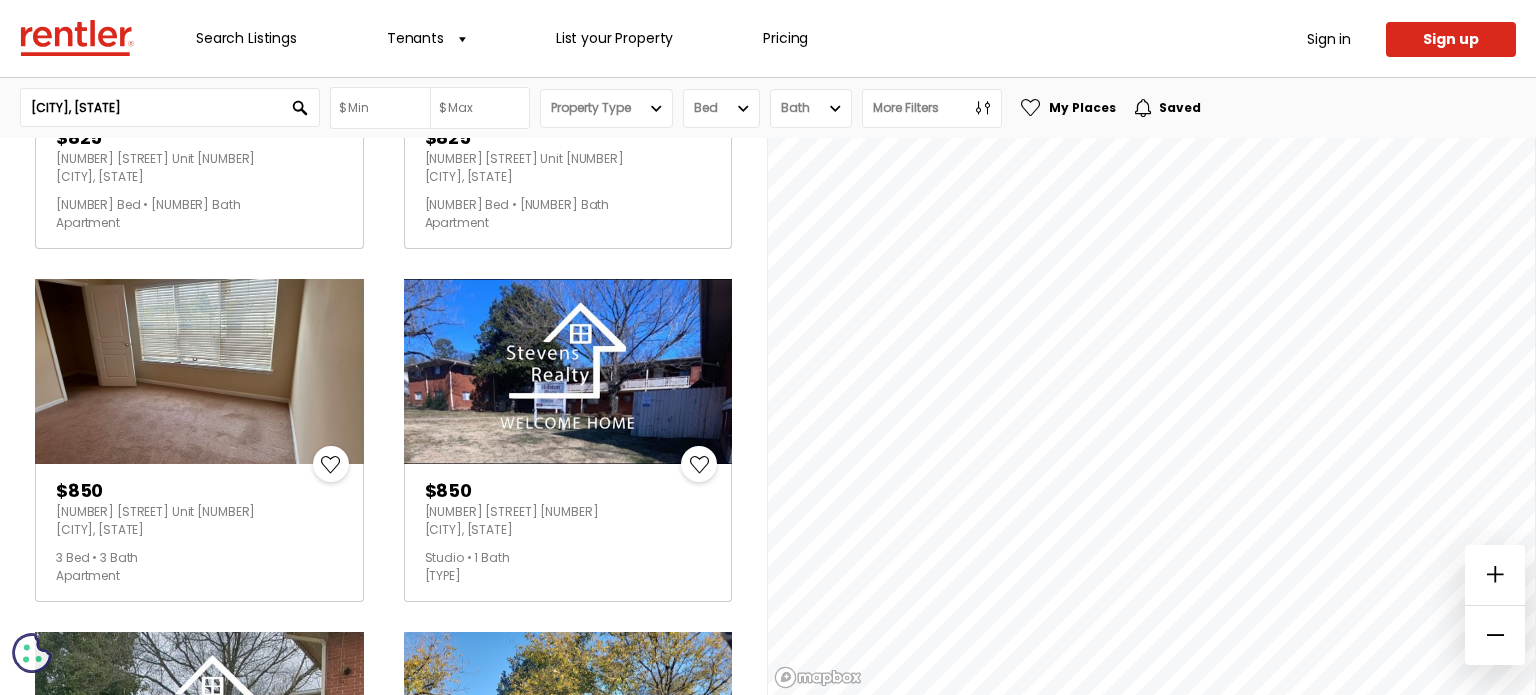 click on "Property Type" at bounding box center (606, 108) 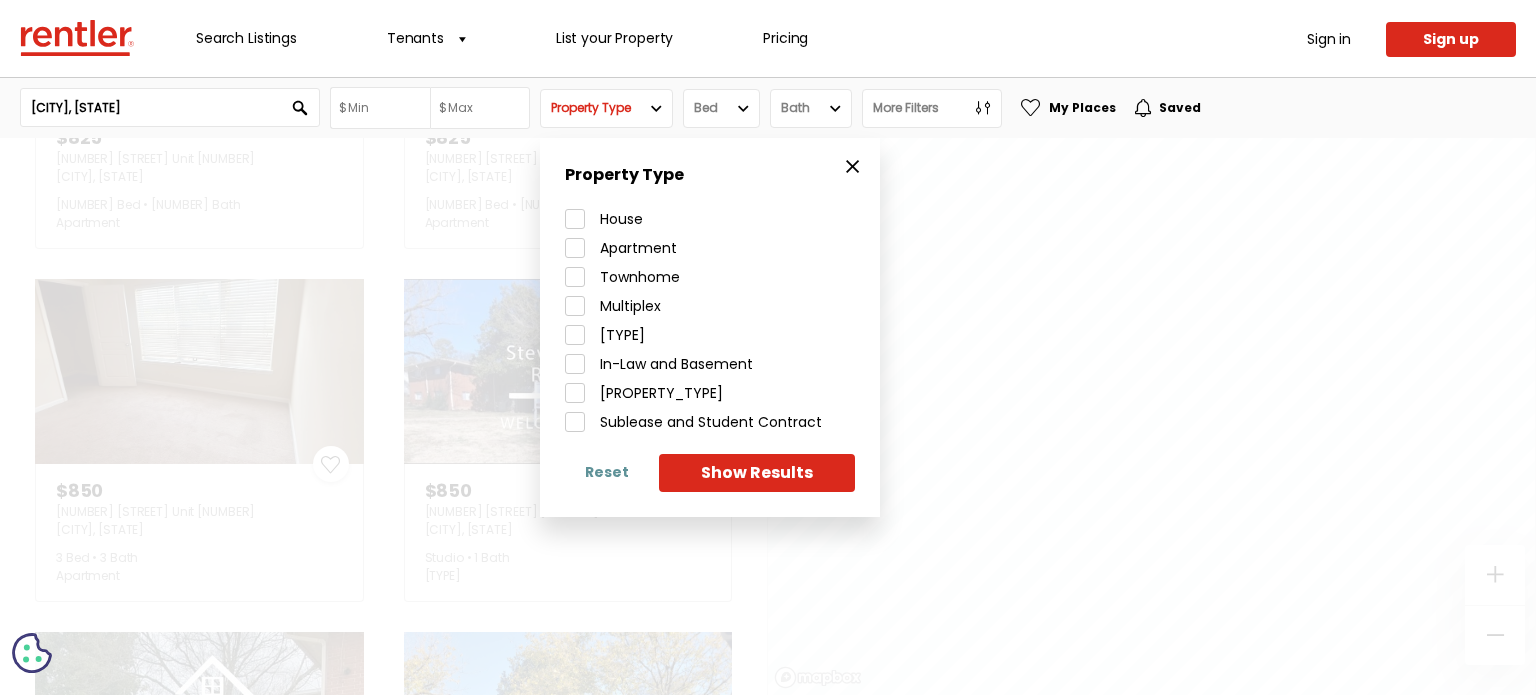 click on "Bath" at bounding box center [811, 108] 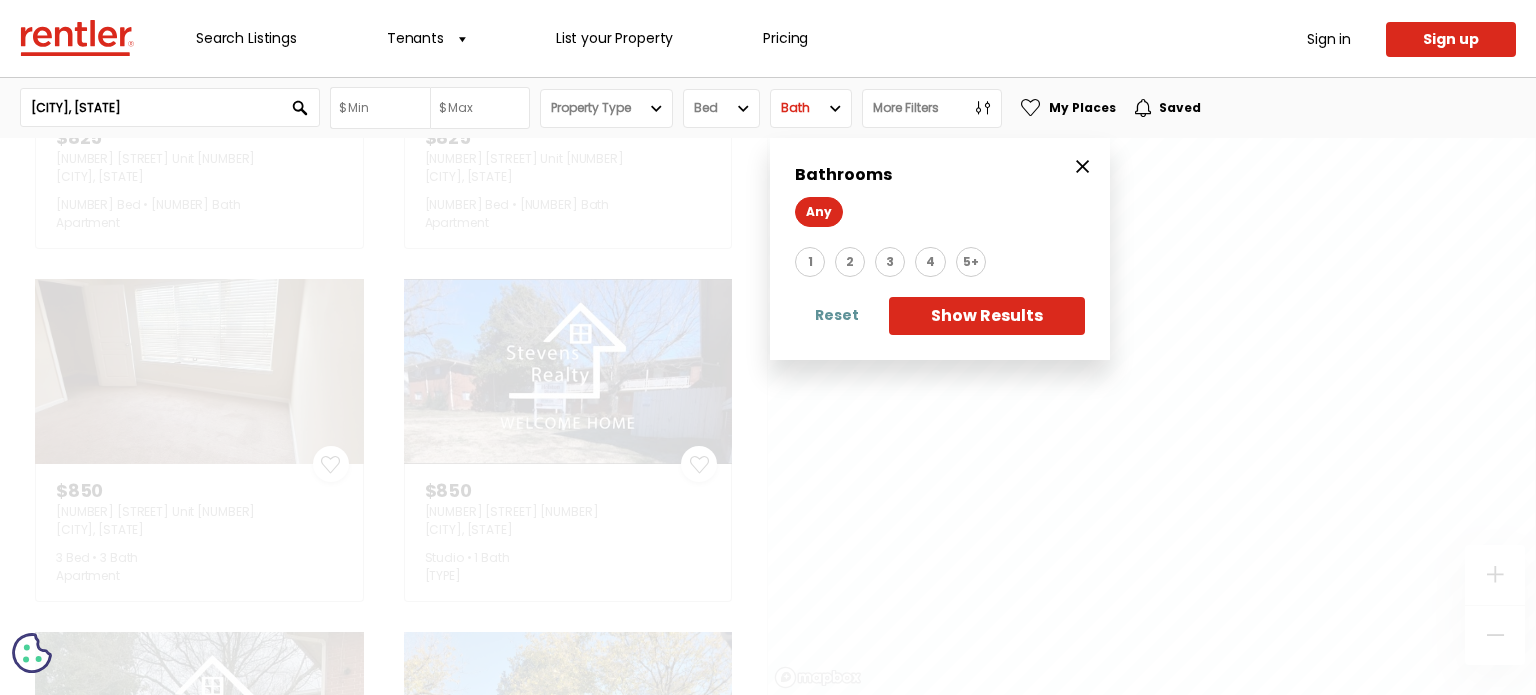 click on "Bed" at bounding box center [721, 108] 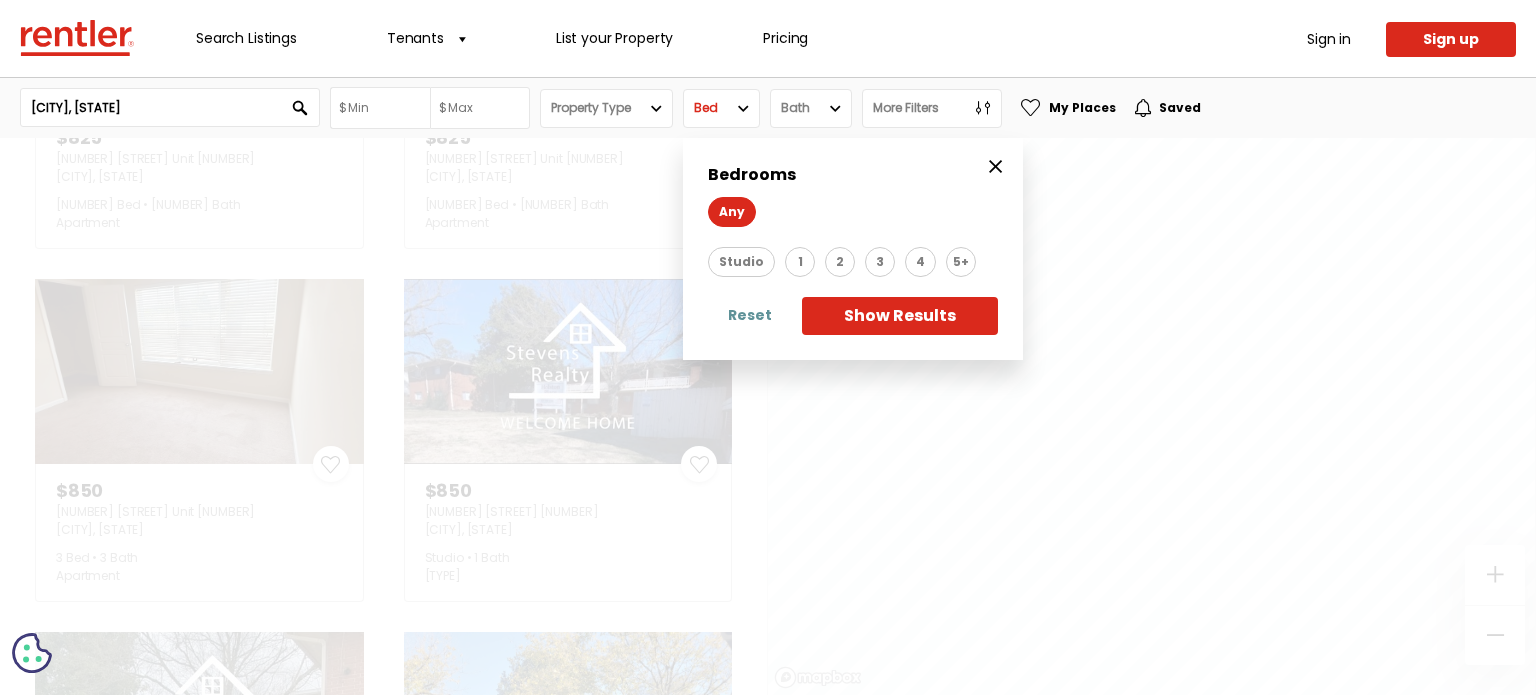 drag, startPoint x: 1028, startPoint y: 46, endPoint x: 866, endPoint y: 63, distance: 162.88953 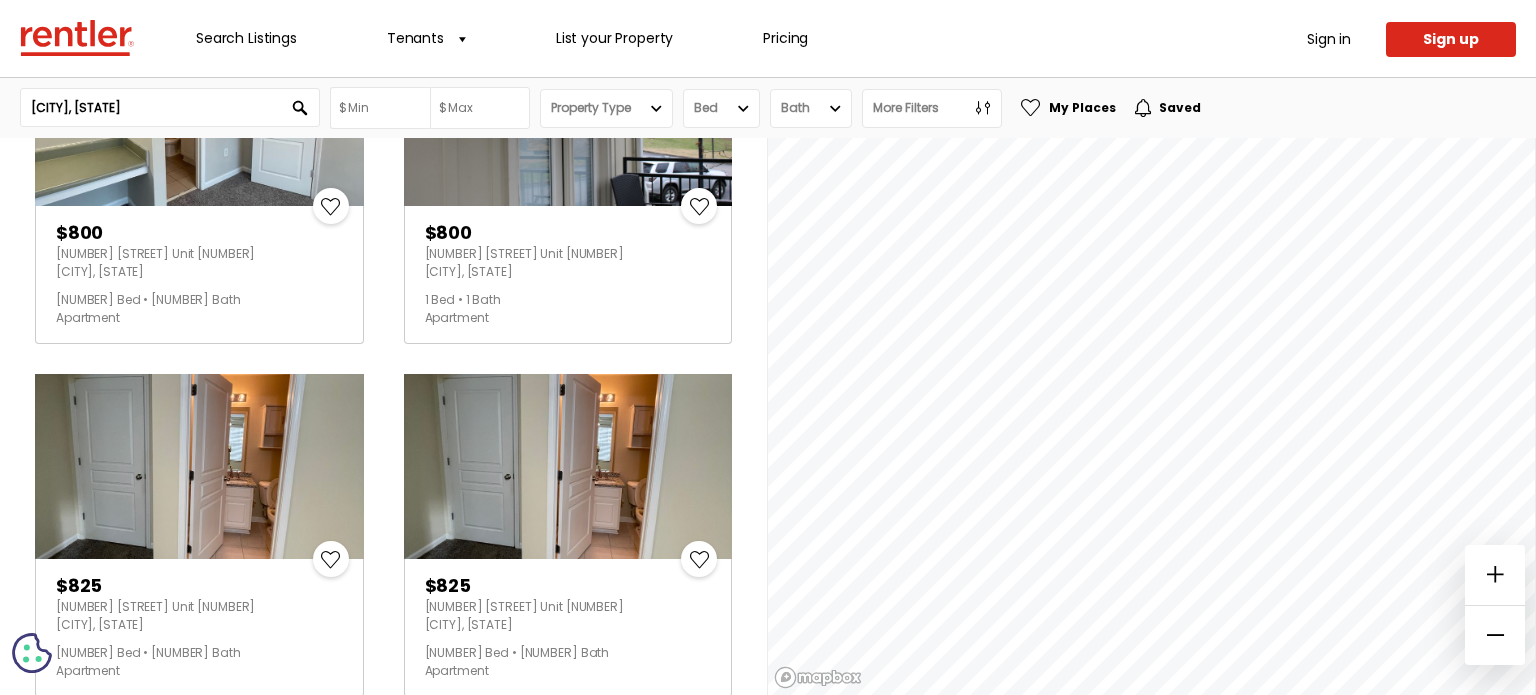 scroll, scrollTop: 2500, scrollLeft: 0, axis: vertical 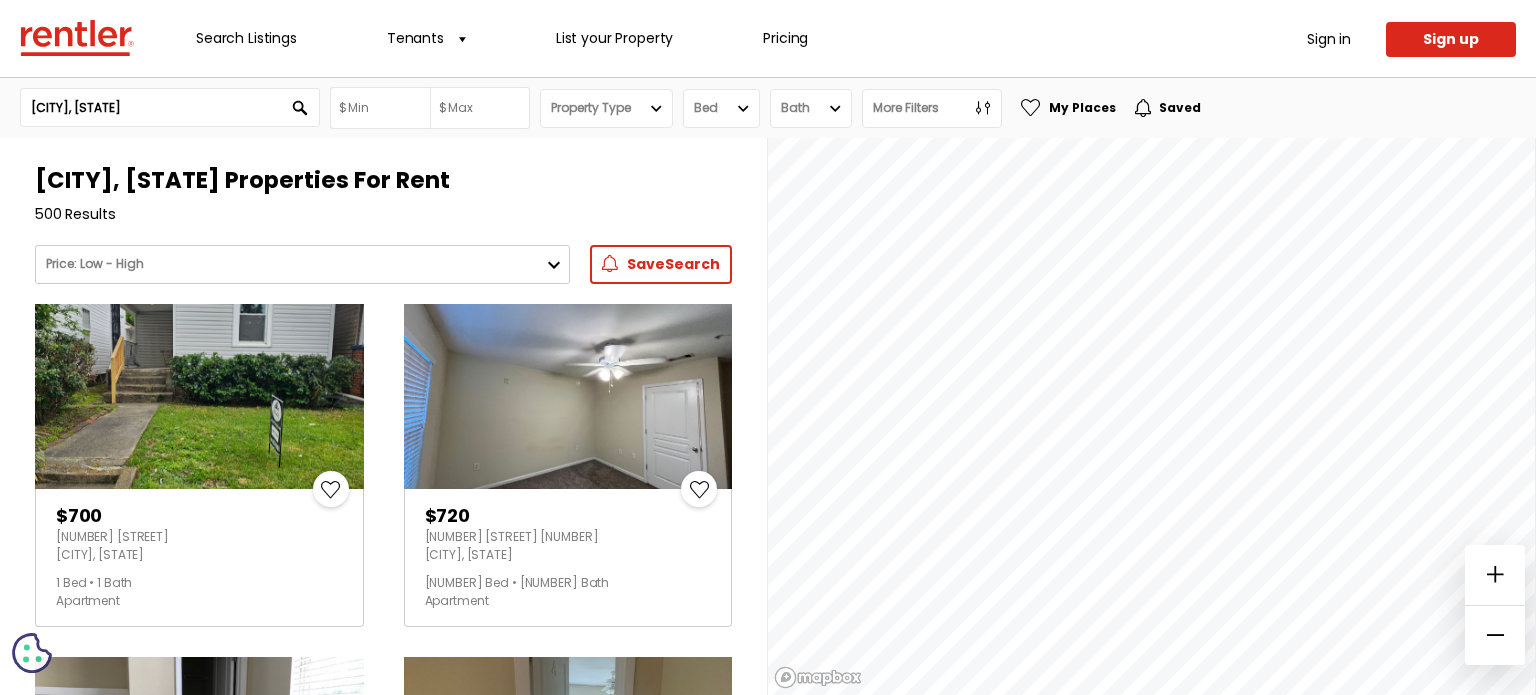 click on "New - Old
Old - New
Price: High - Low
Price: Low - High
Year Built: New - Old
Year Built: Old - New" at bounding box center [302, 264] 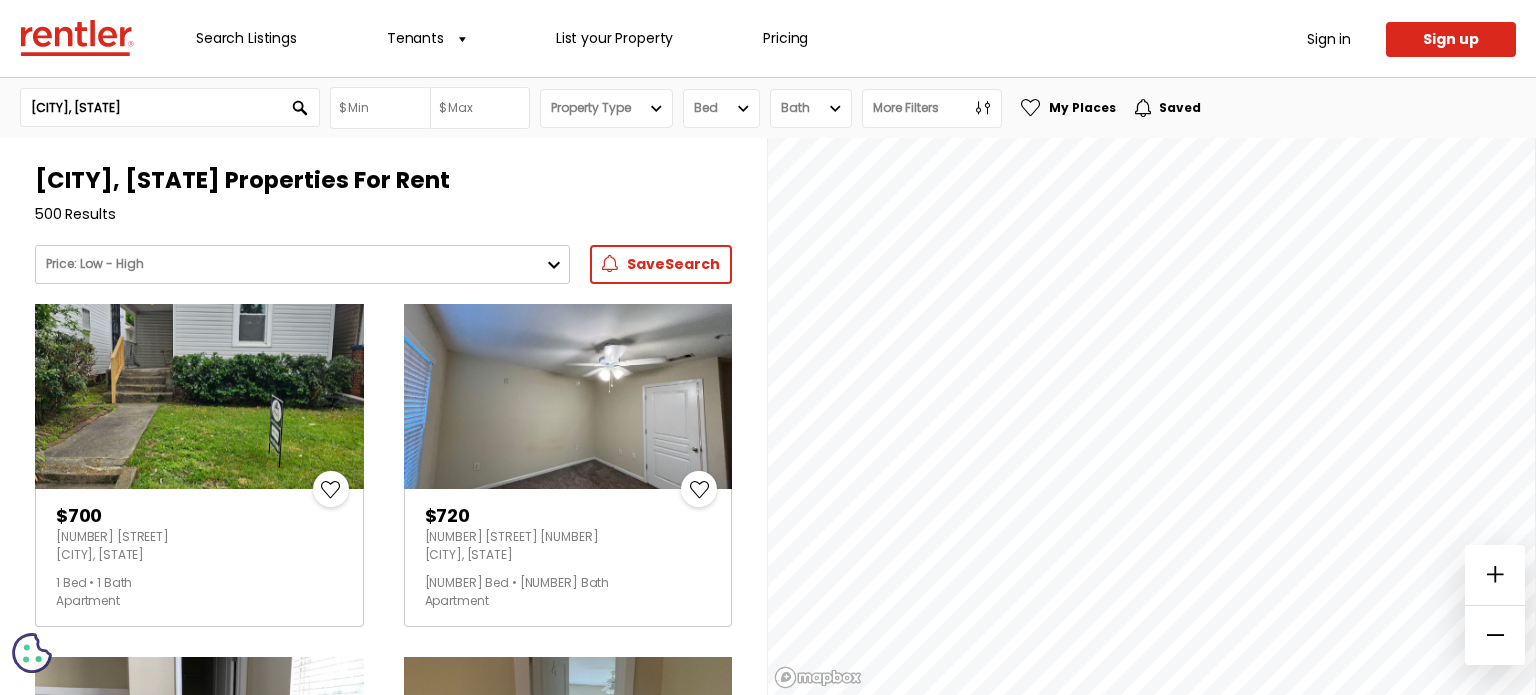 select on "PriceDescending" 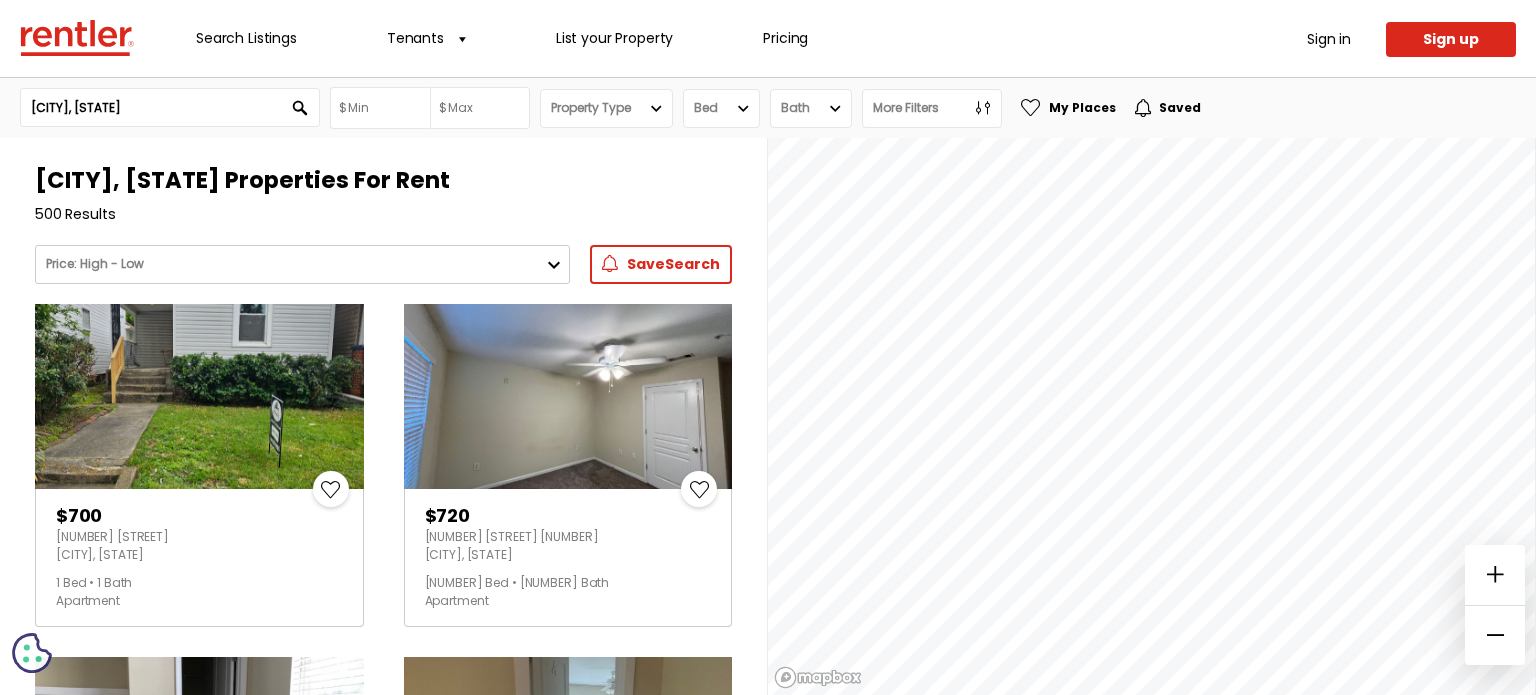 click on "New - Old
Old - New
Price: High - Low
Price: Low - High
Year Built: New - Old
Year Built: Old - New" at bounding box center (302, 264) 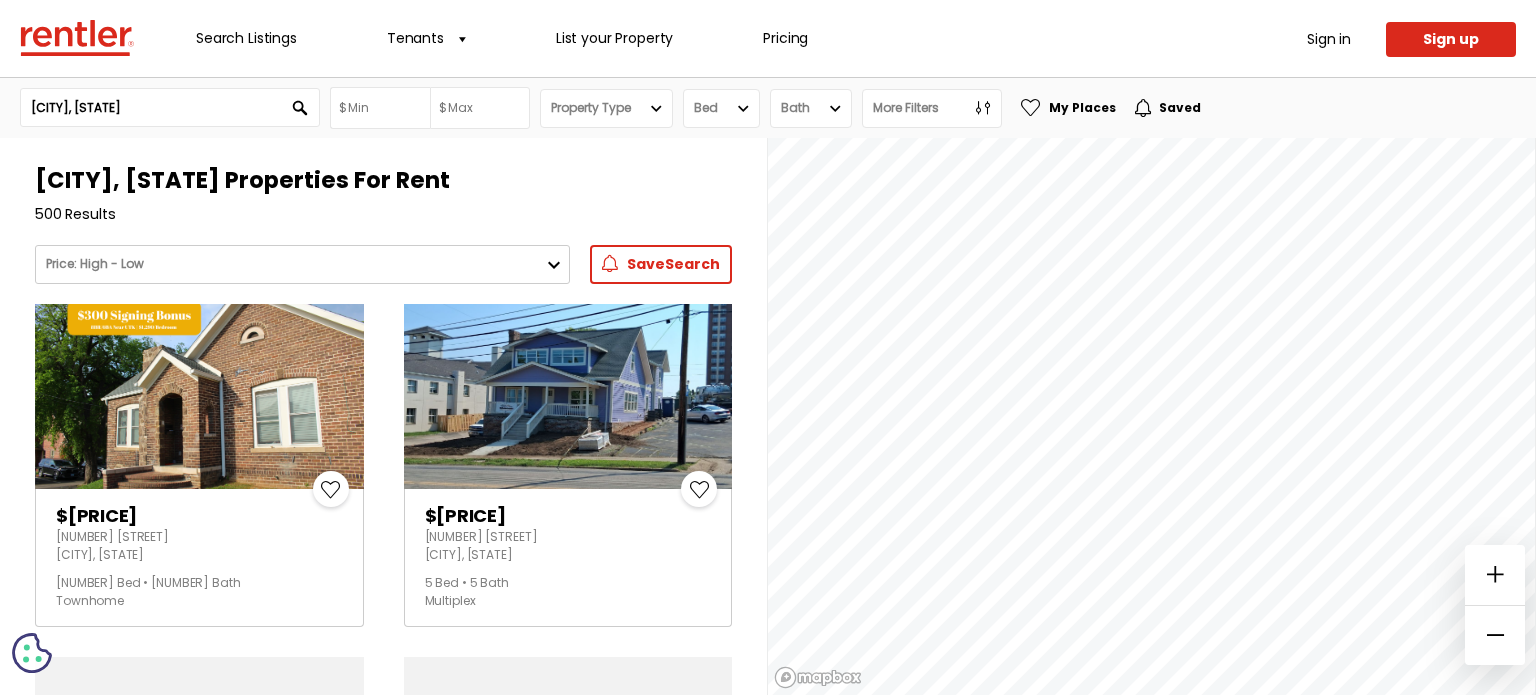 click on "New - Old
Old - New
Price: High - Low
Price: Low - High
Year Built: New - Old
Year Built: Old - New" at bounding box center (302, 264) 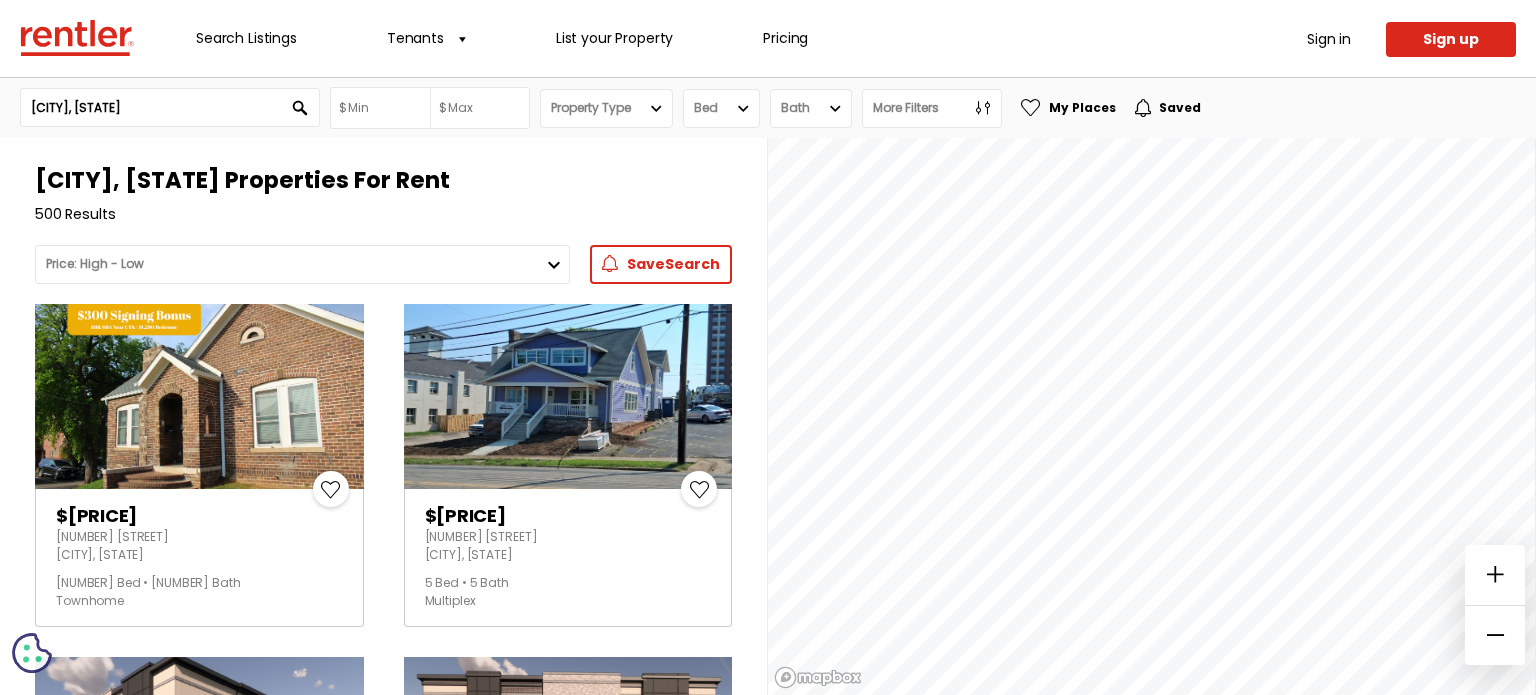 click on "$[PRICE]" at bounding box center [199, 516] 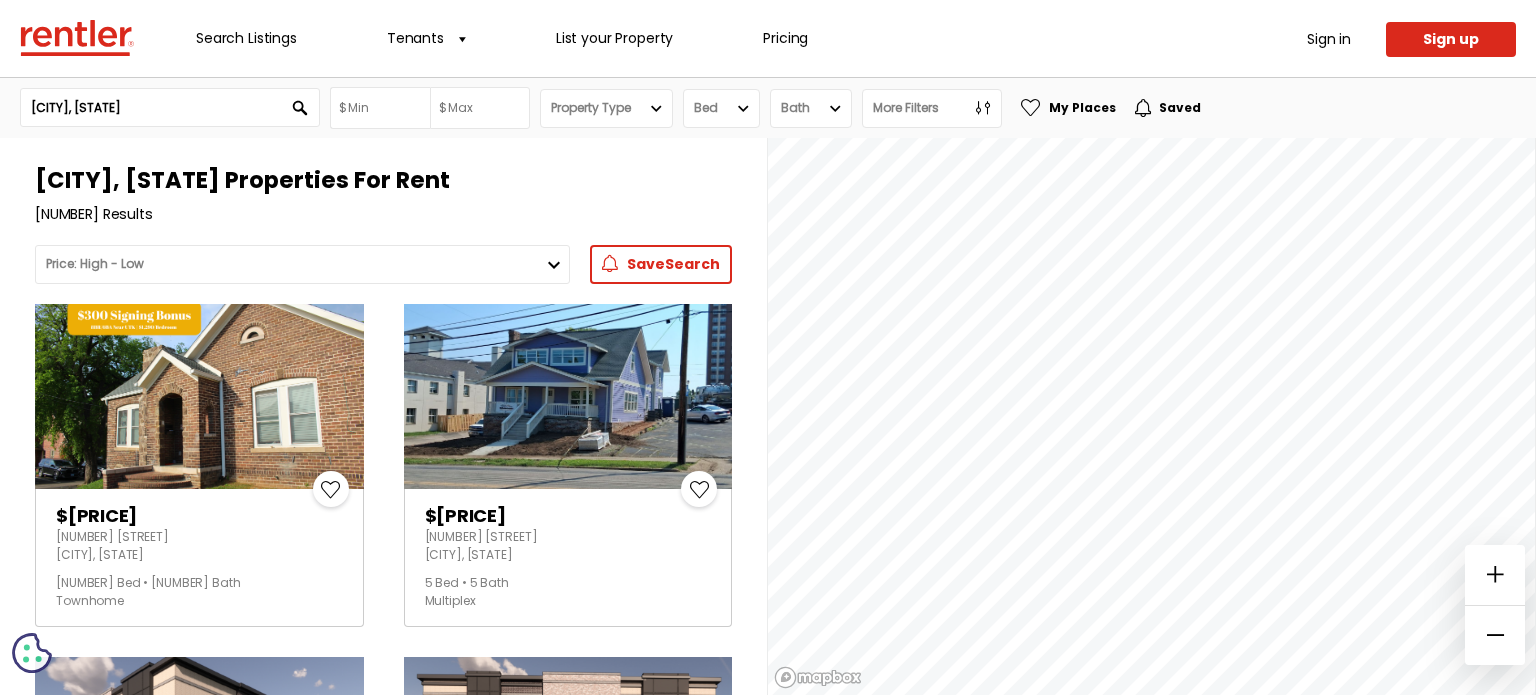 scroll, scrollTop: 0, scrollLeft: 0, axis: both 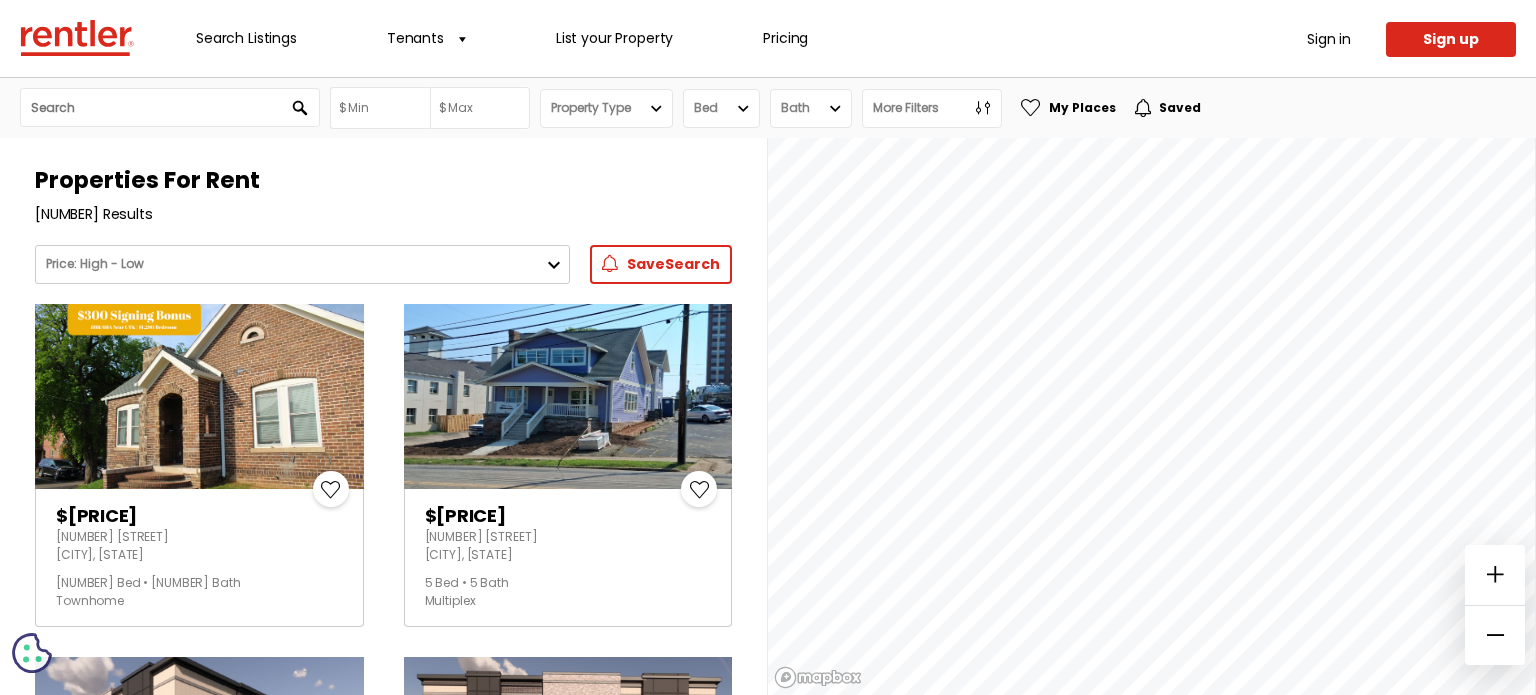 click on "New - Old
Old - New
Price: High - Low
Price: Low - High
Year Built: New - Old
Year Built: Old - New" at bounding box center [302, 264] 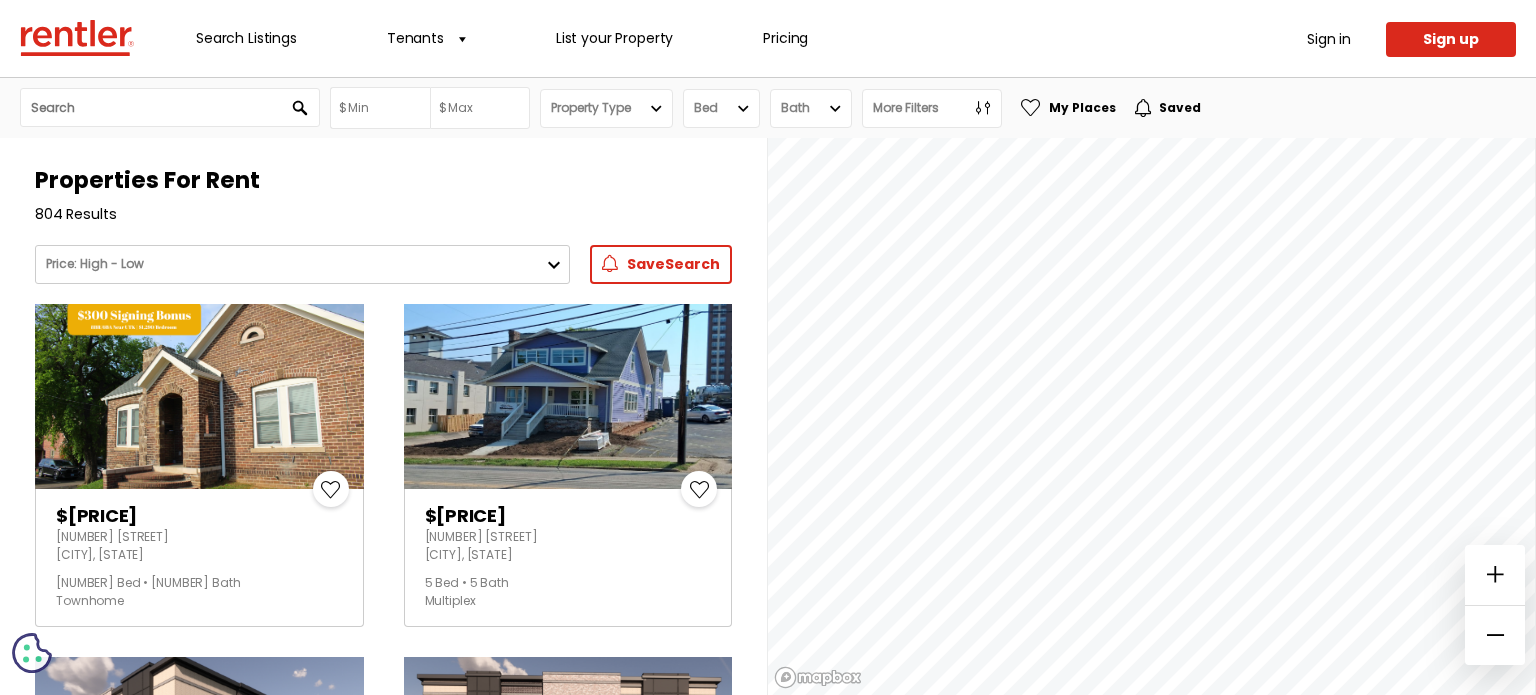 select on "PriceAscending" 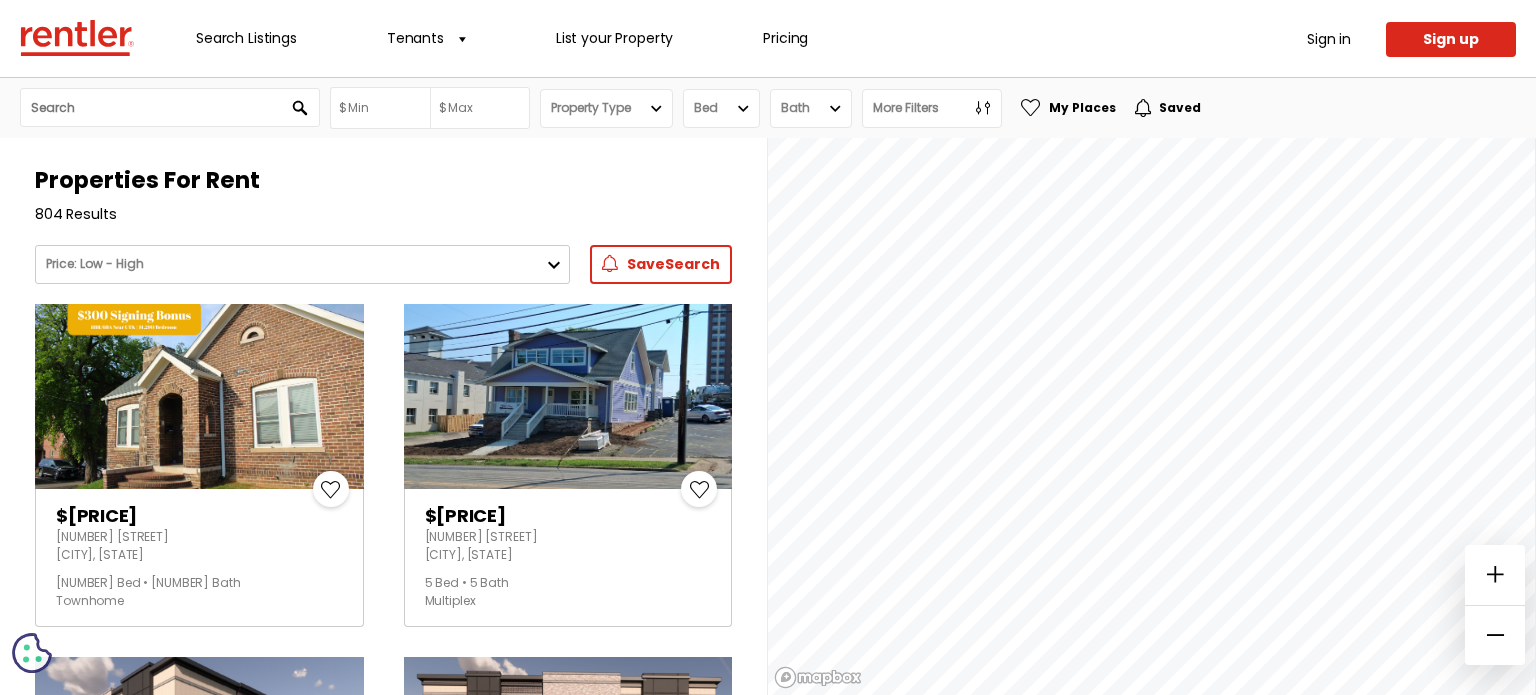 click on "New - Old
Old - New
Price: High - Low
Price: Low - High
Year Built: New - Old
Year Built: Old - New" at bounding box center [302, 264] 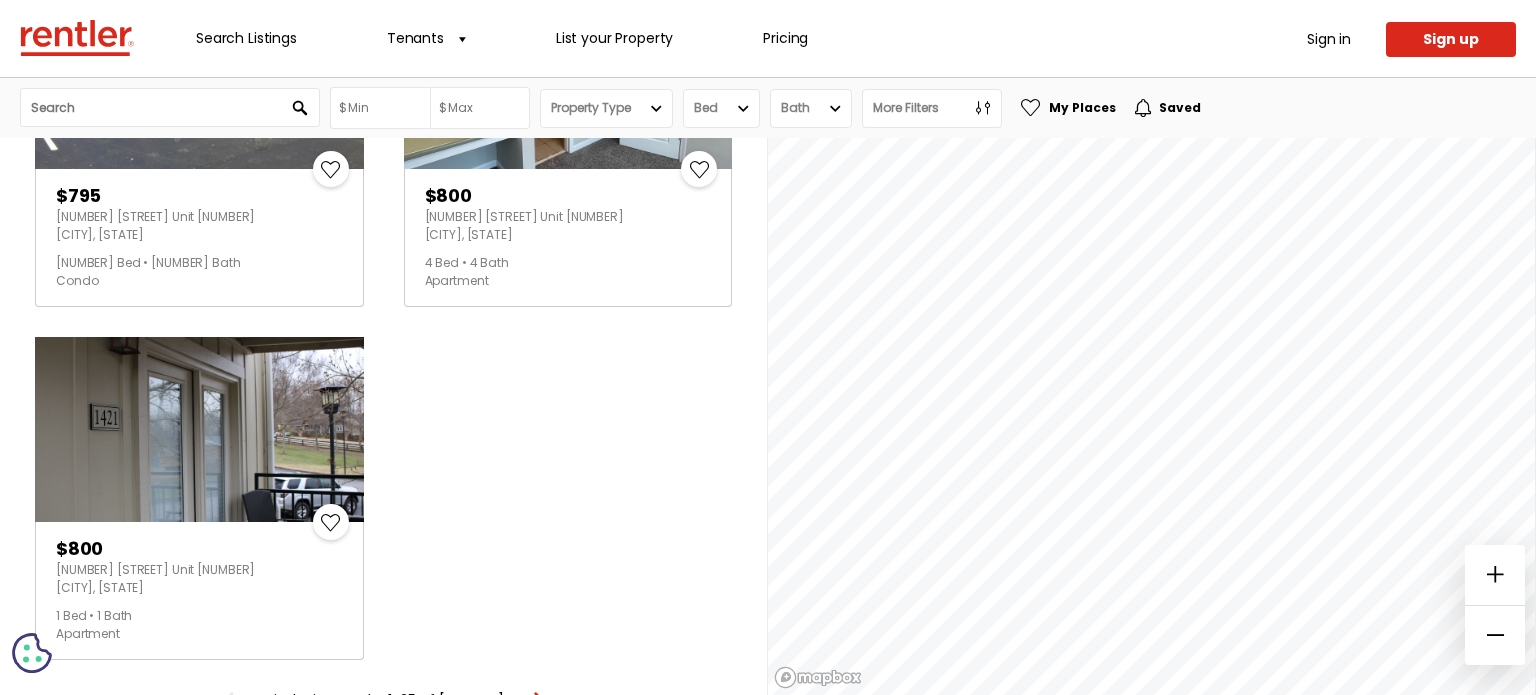 scroll, scrollTop: 4208, scrollLeft: 0, axis: vertical 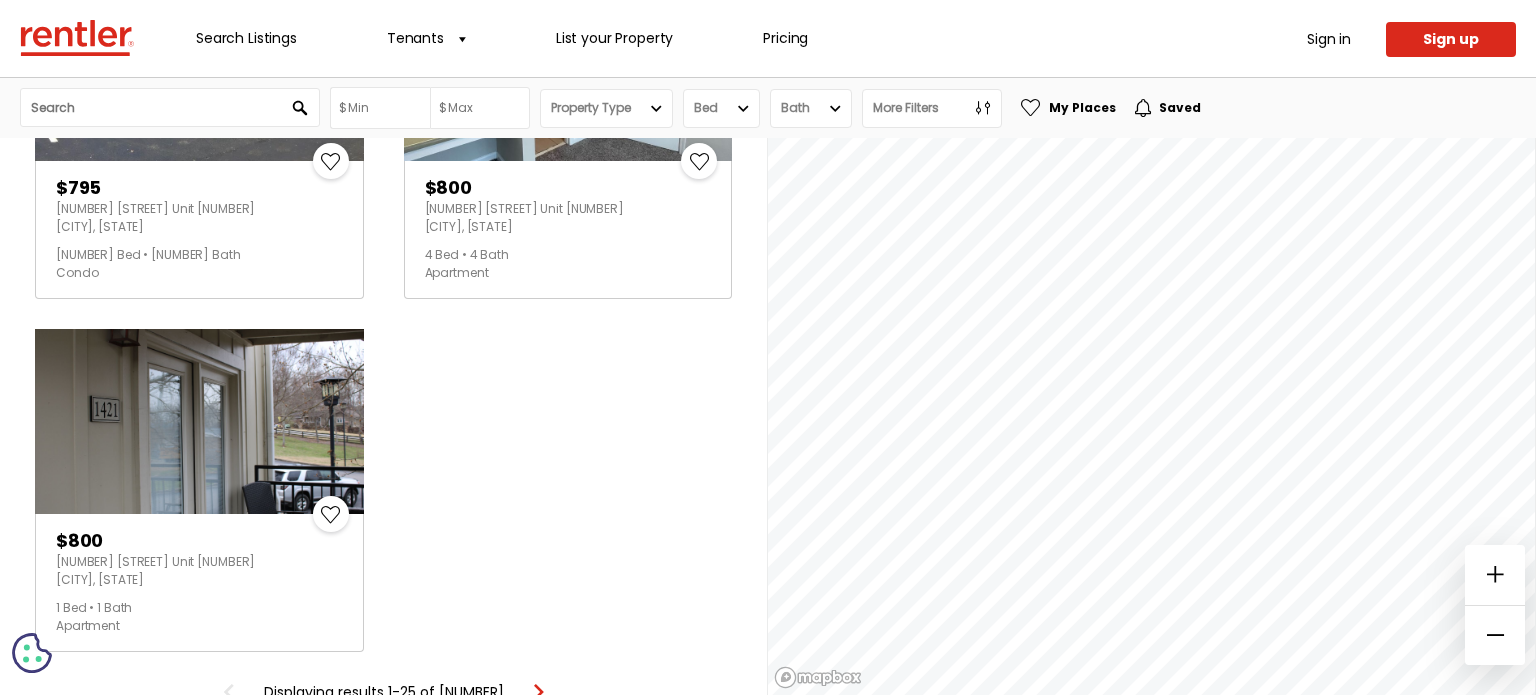 click at bounding box center [539, 692] 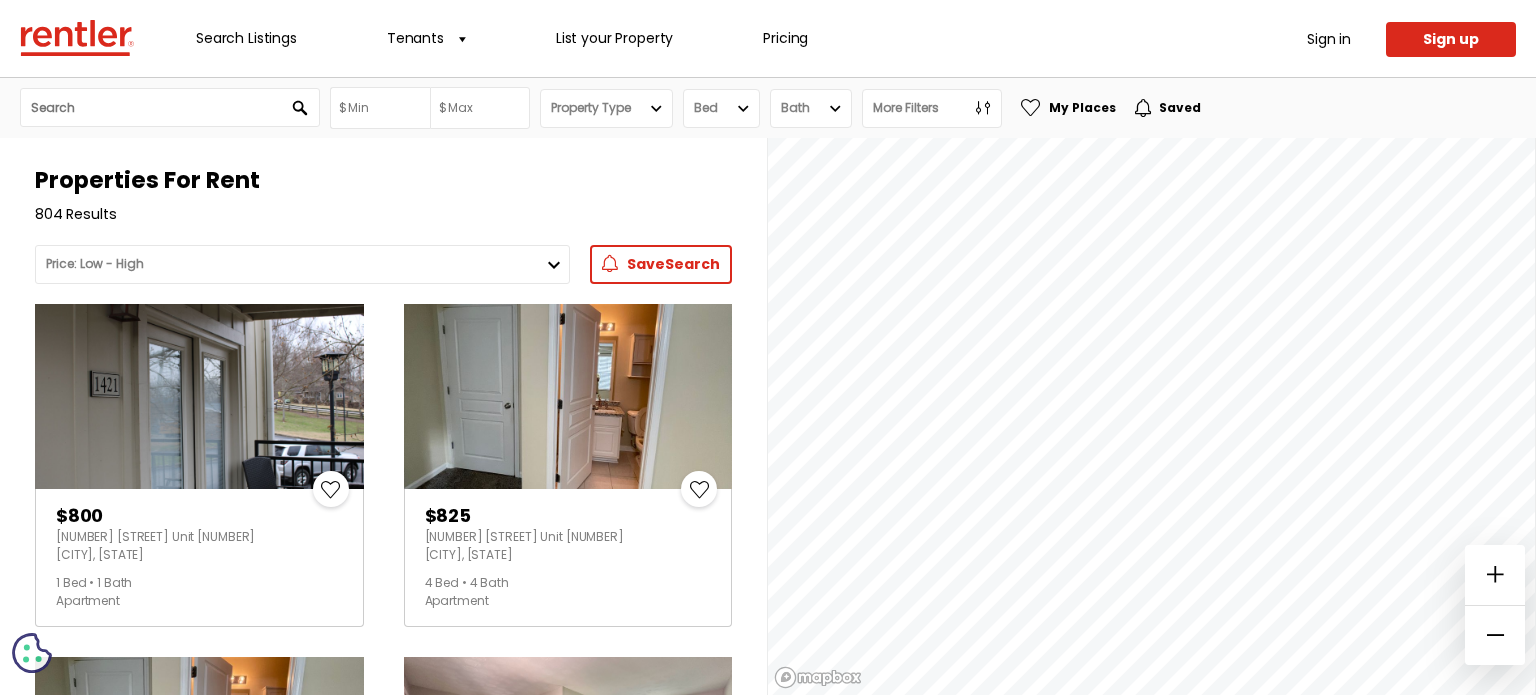 click at bounding box center (568, 396) 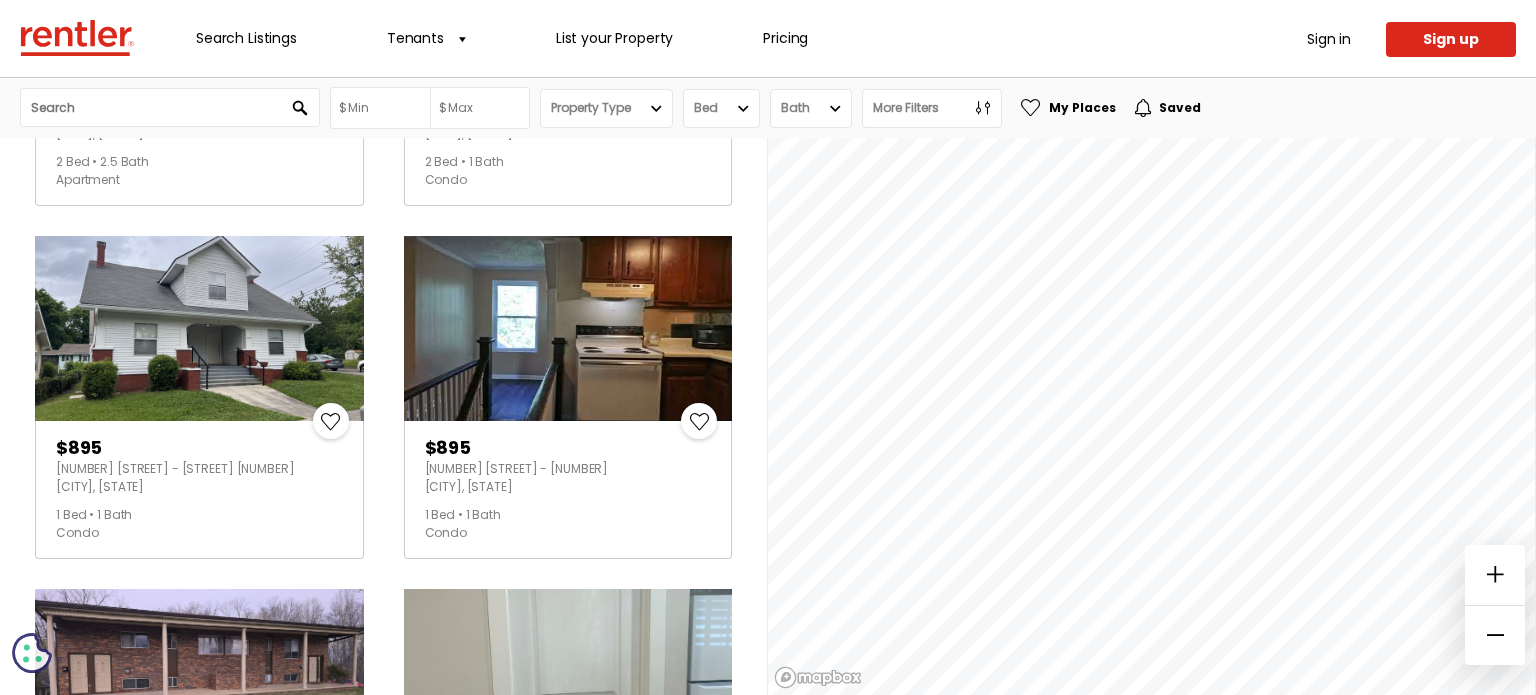 scroll, scrollTop: 3200, scrollLeft: 0, axis: vertical 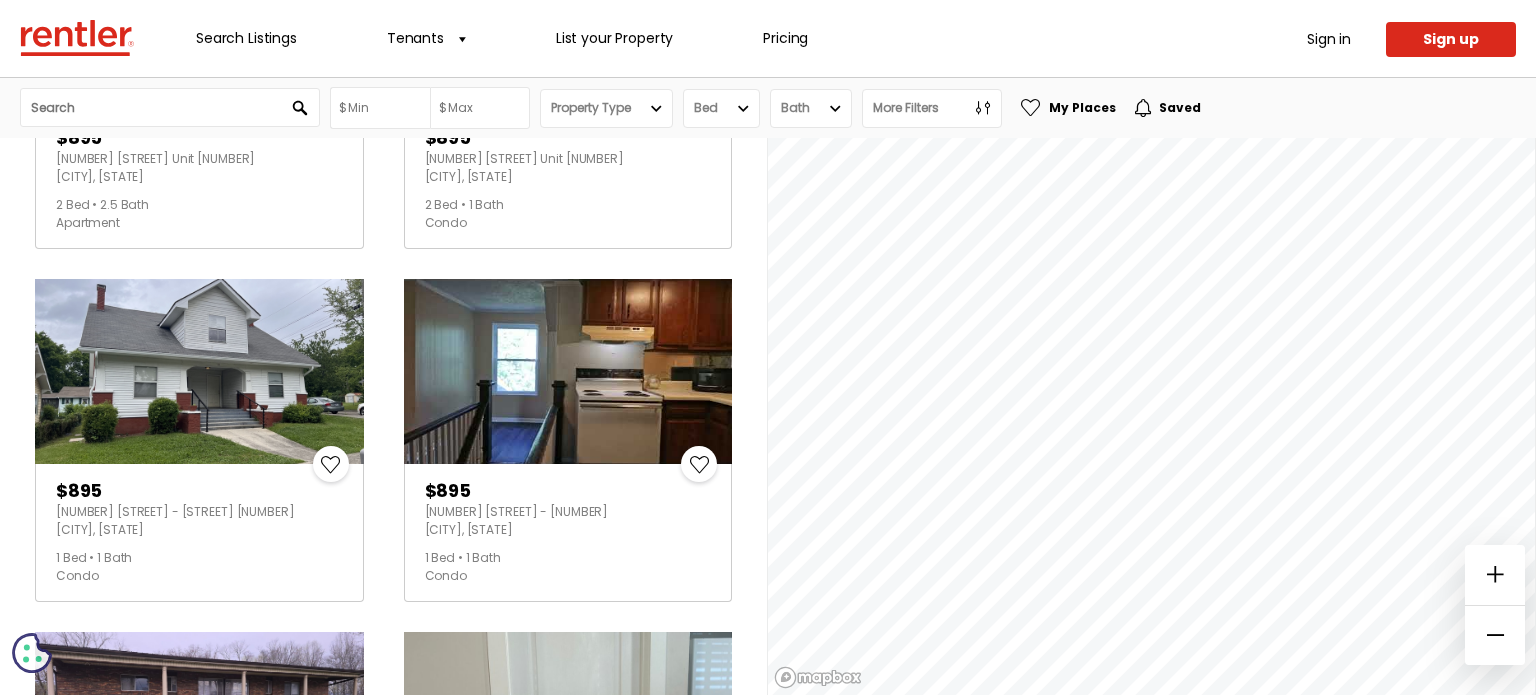 click at bounding box center (199, 371) 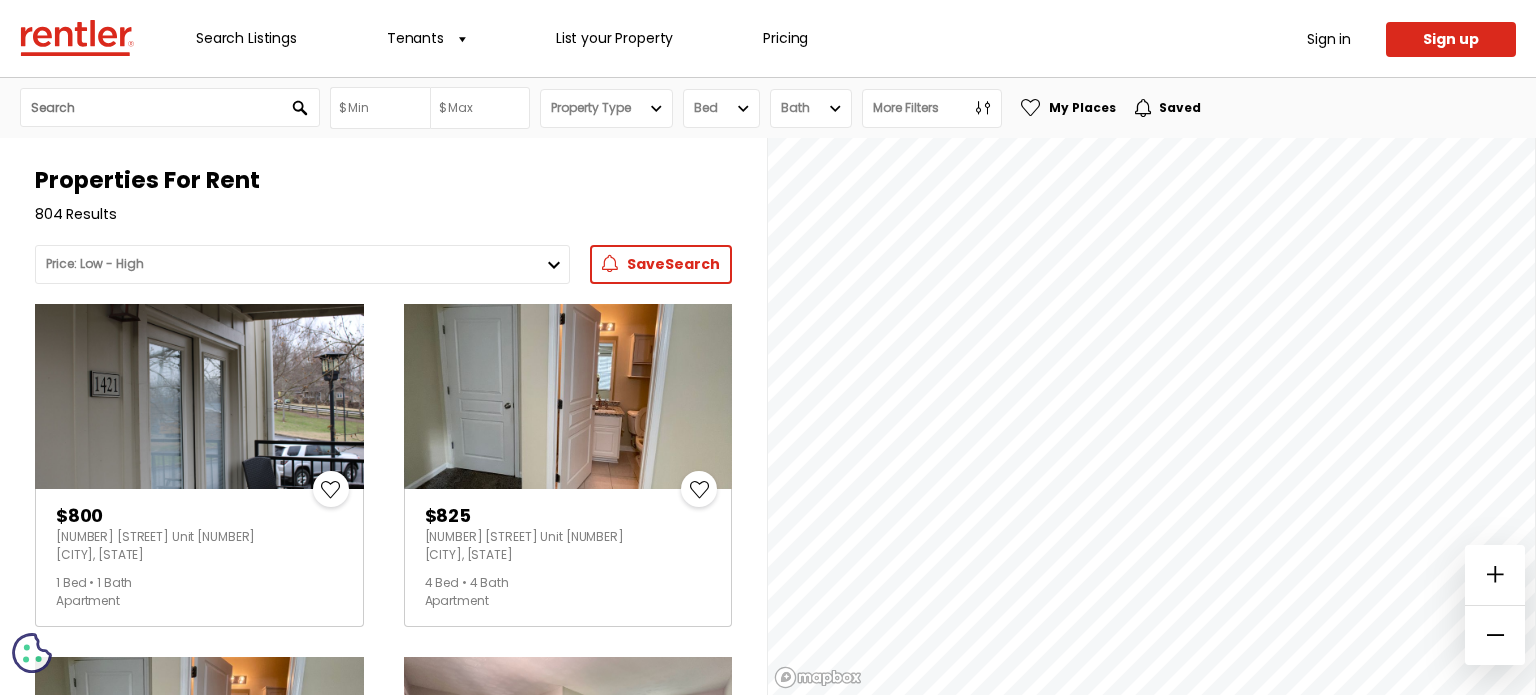 scroll, scrollTop: 0, scrollLeft: 0, axis: both 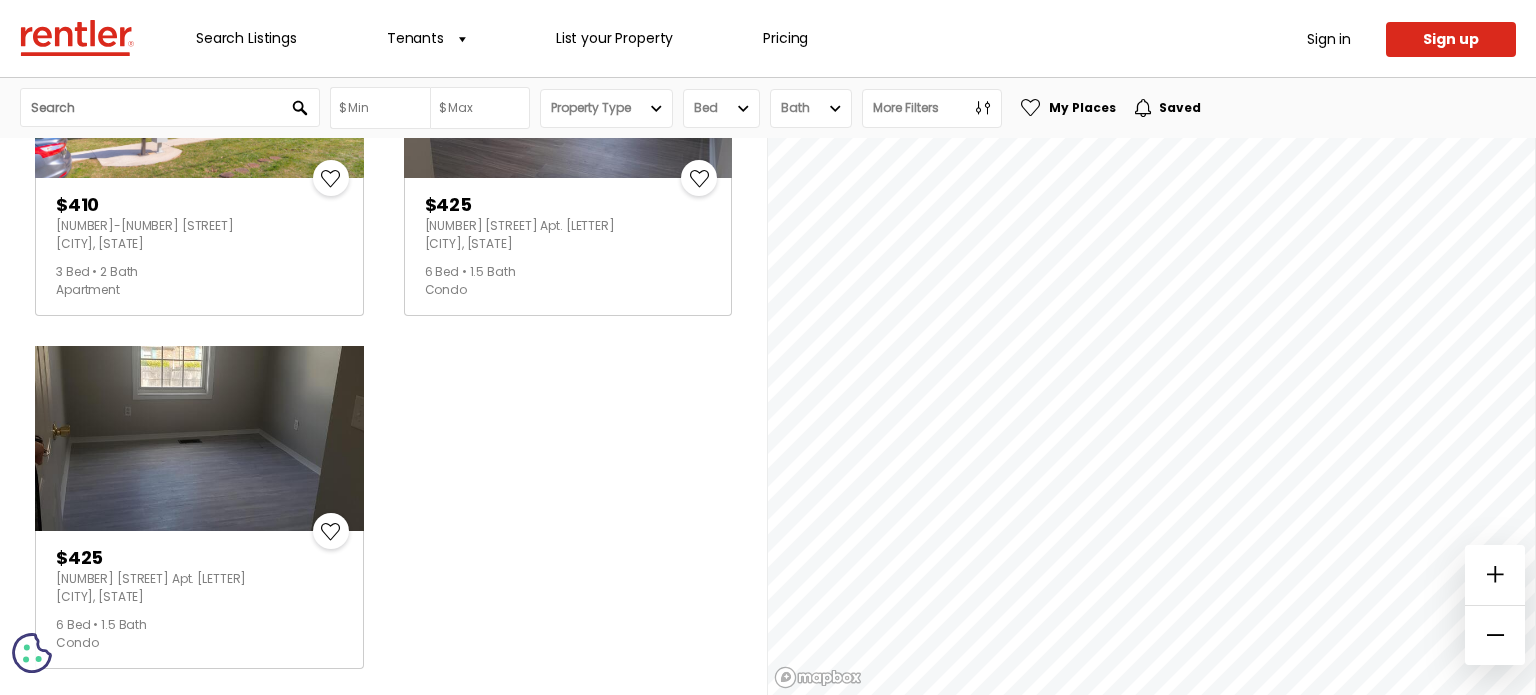 click on "Co-Applicants Only
$1
112 Robinwood Dr 100 Greenville, KY
Studio • 0 Bath
Apartment
$49
5362 Hwy 411 Unit 2 Madisonville, TN
$220" at bounding box center [383, -1603] 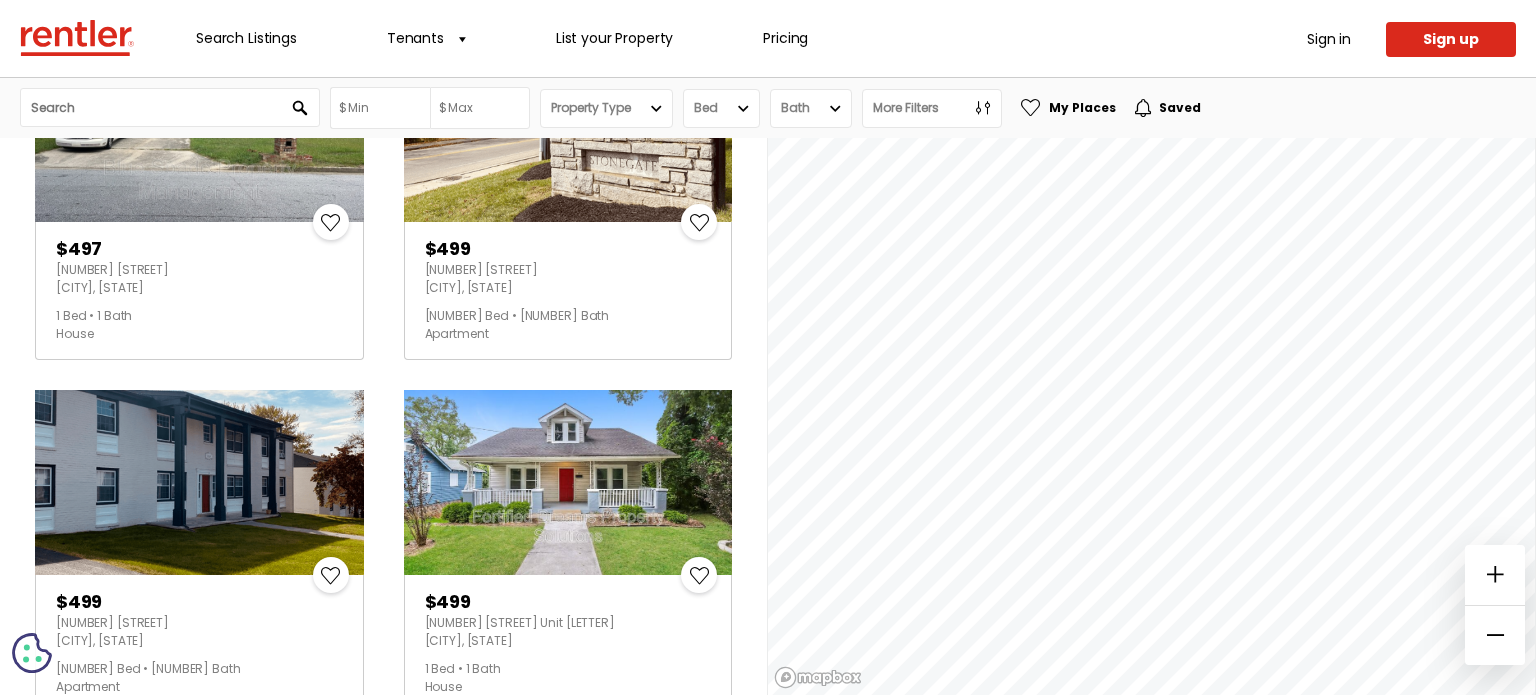 scroll, scrollTop: 3800, scrollLeft: 0, axis: vertical 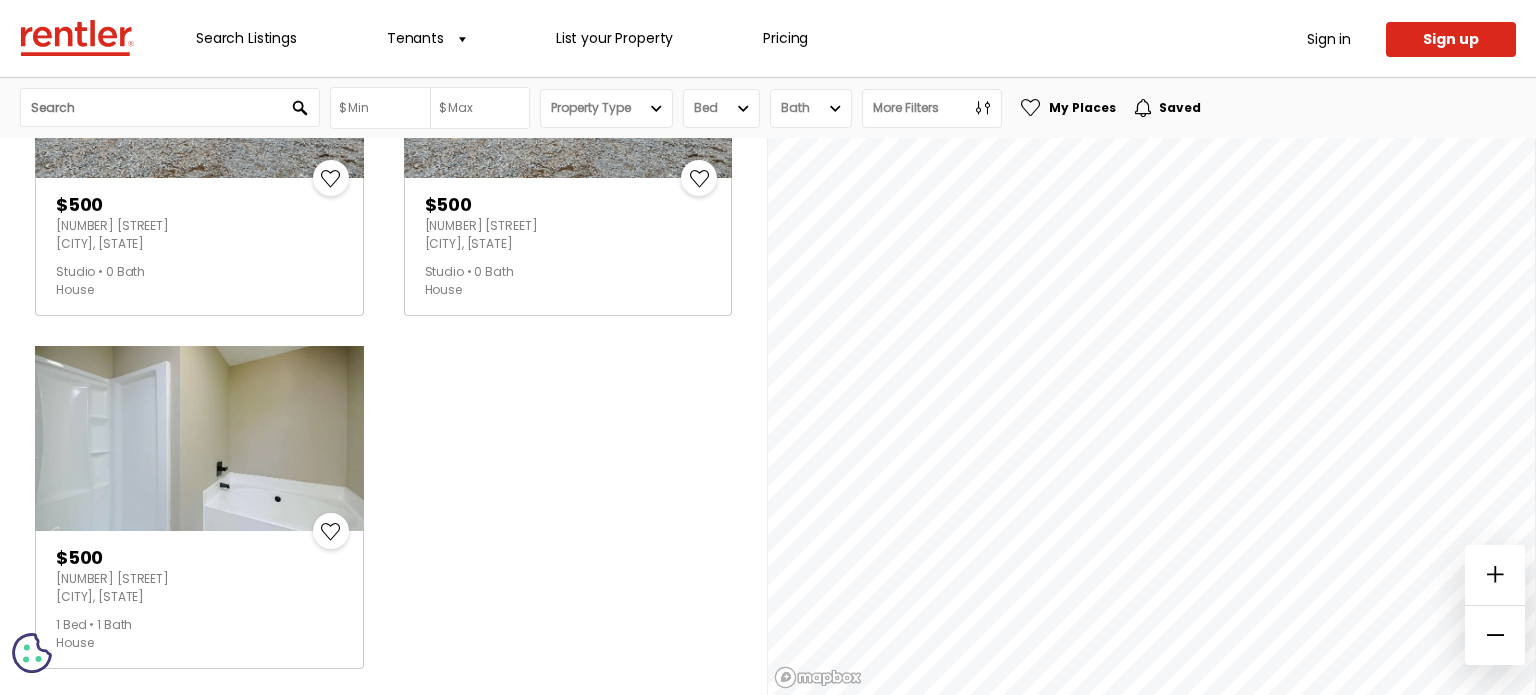 click at bounding box center (594, 709) 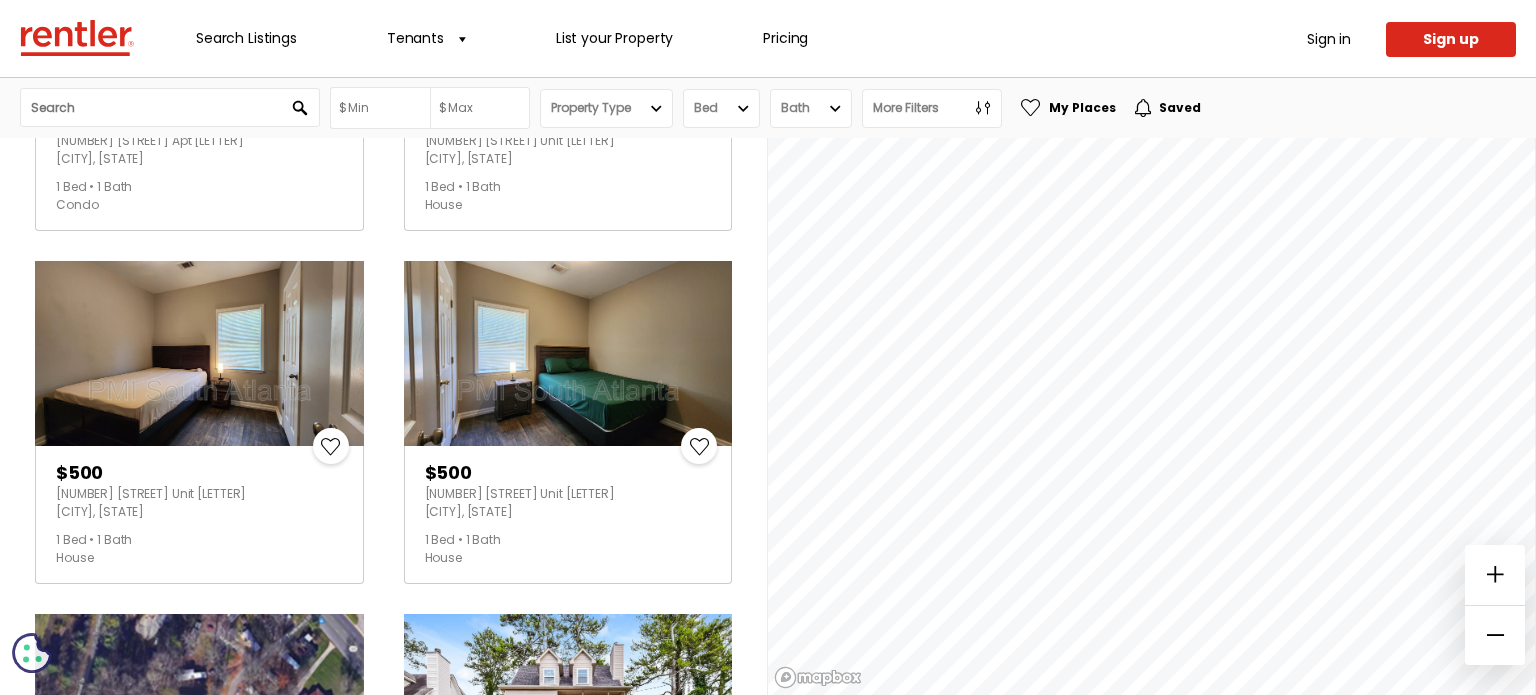 scroll, scrollTop: 1400, scrollLeft: 0, axis: vertical 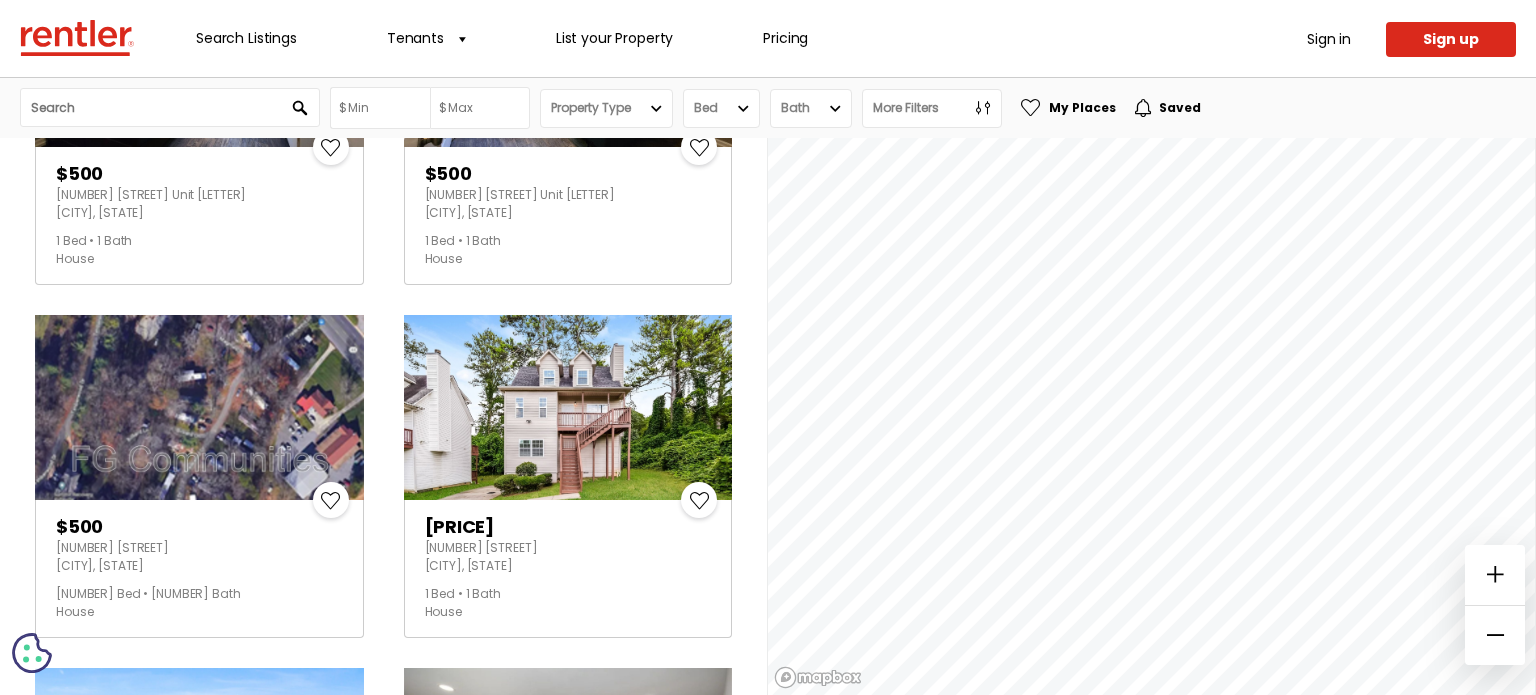 click at bounding box center (568, 407) 